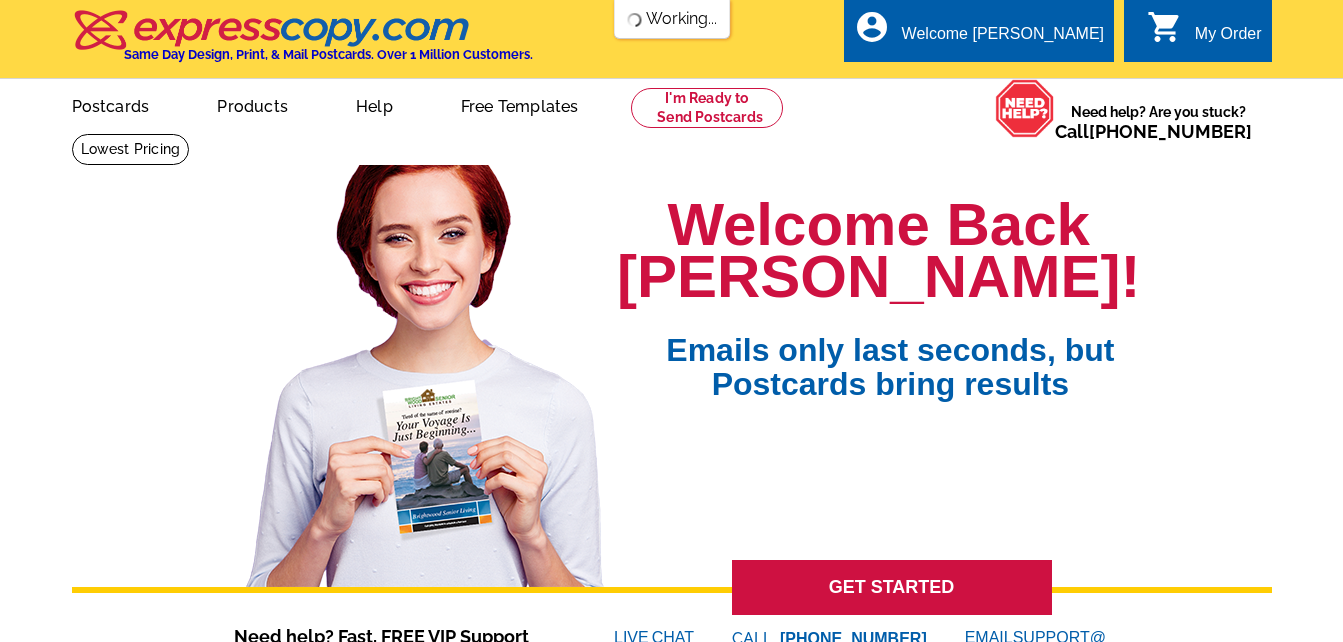 scroll, scrollTop: 0, scrollLeft: 0, axis: both 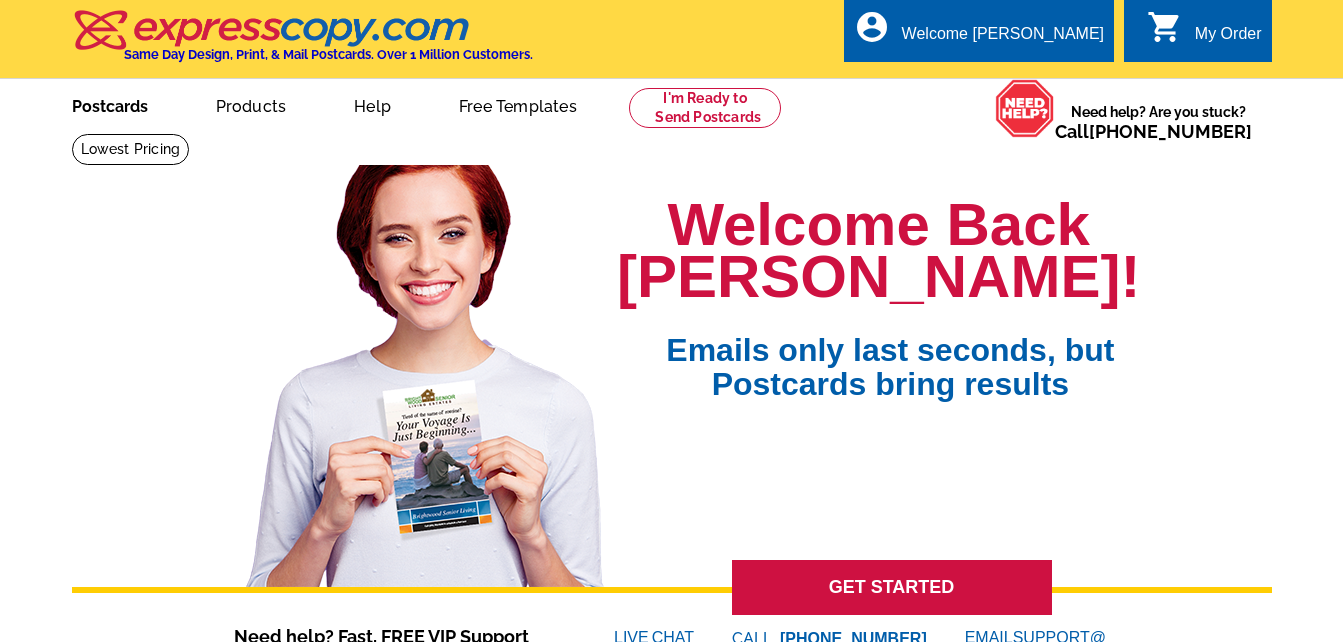 click on "Postcards" at bounding box center [110, 104] 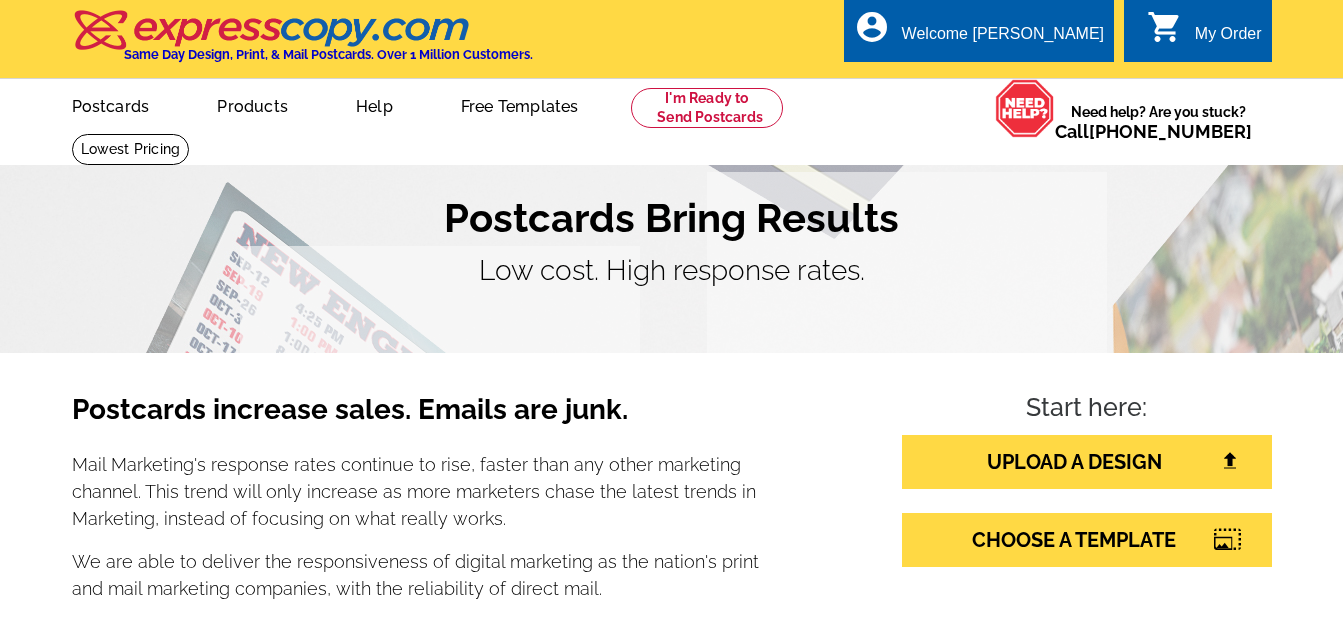 scroll, scrollTop: 0, scrollLeft: 0, axis: both 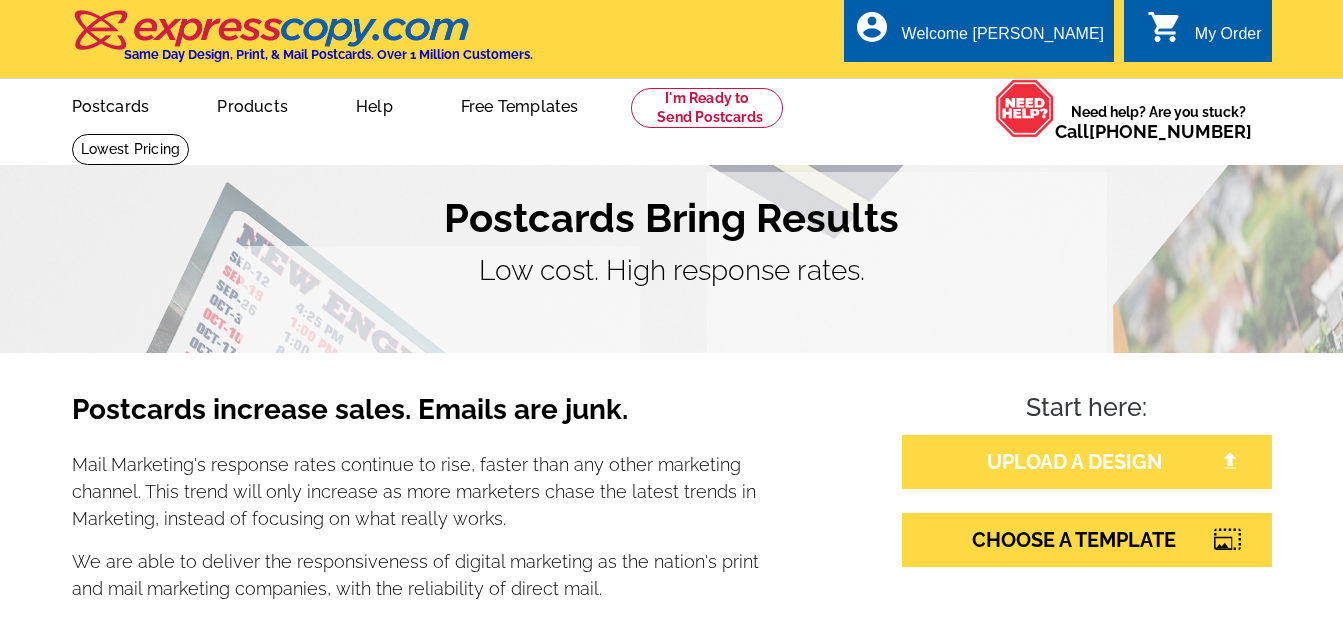 click on "UPLOAD A DESIGN" at bounding box center [1087, 462] 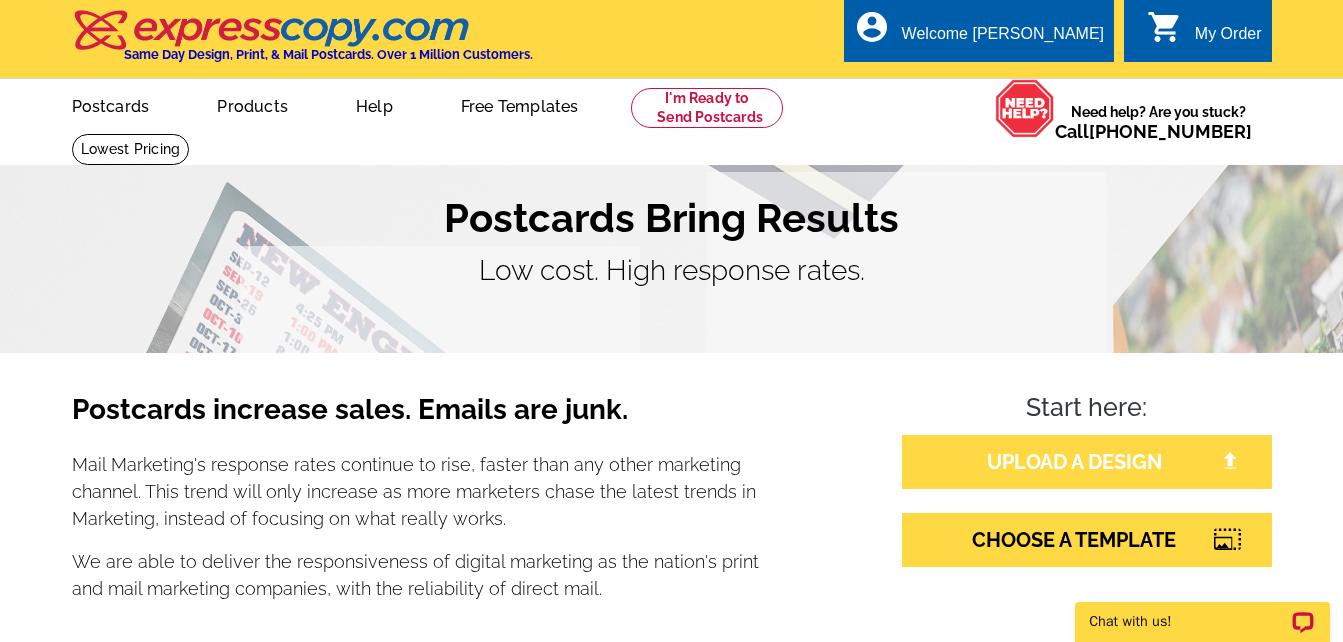 scroll, scrollTop: 0, scrollLeft: 0, axis: both 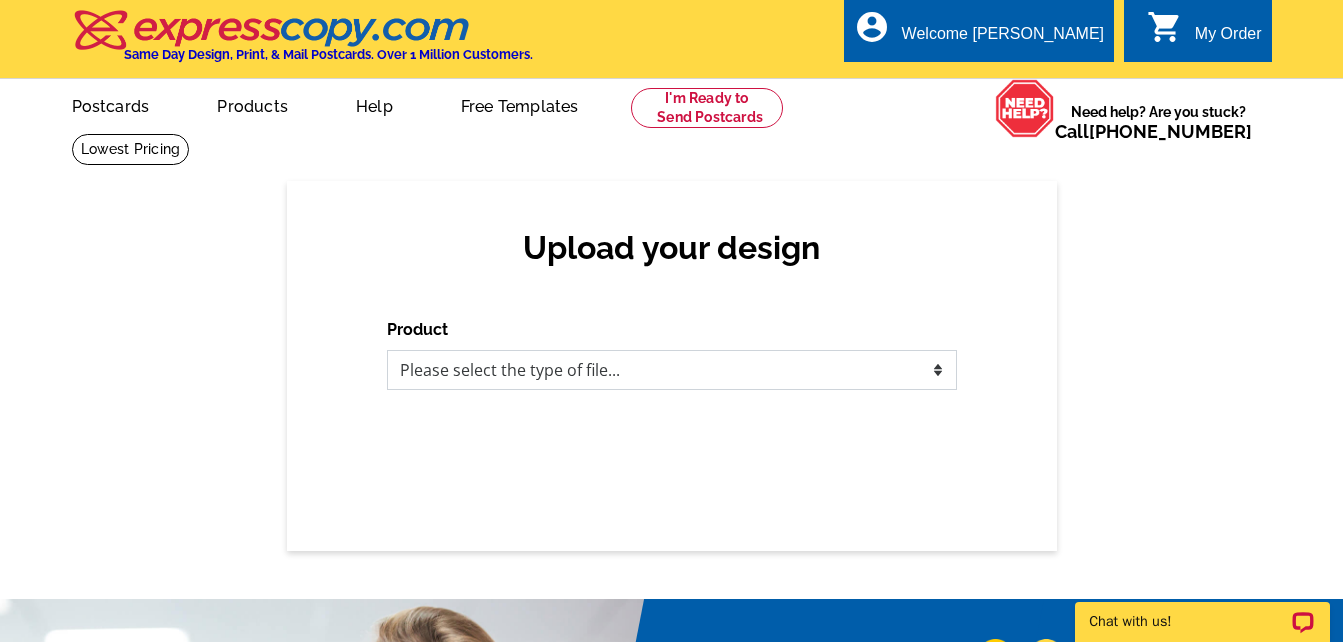 click on "Please select the type of file...
Postcards
Business Cards
Letters and flyers
Greeting Cards
Door Hangers" at bounding box center [672, 370] 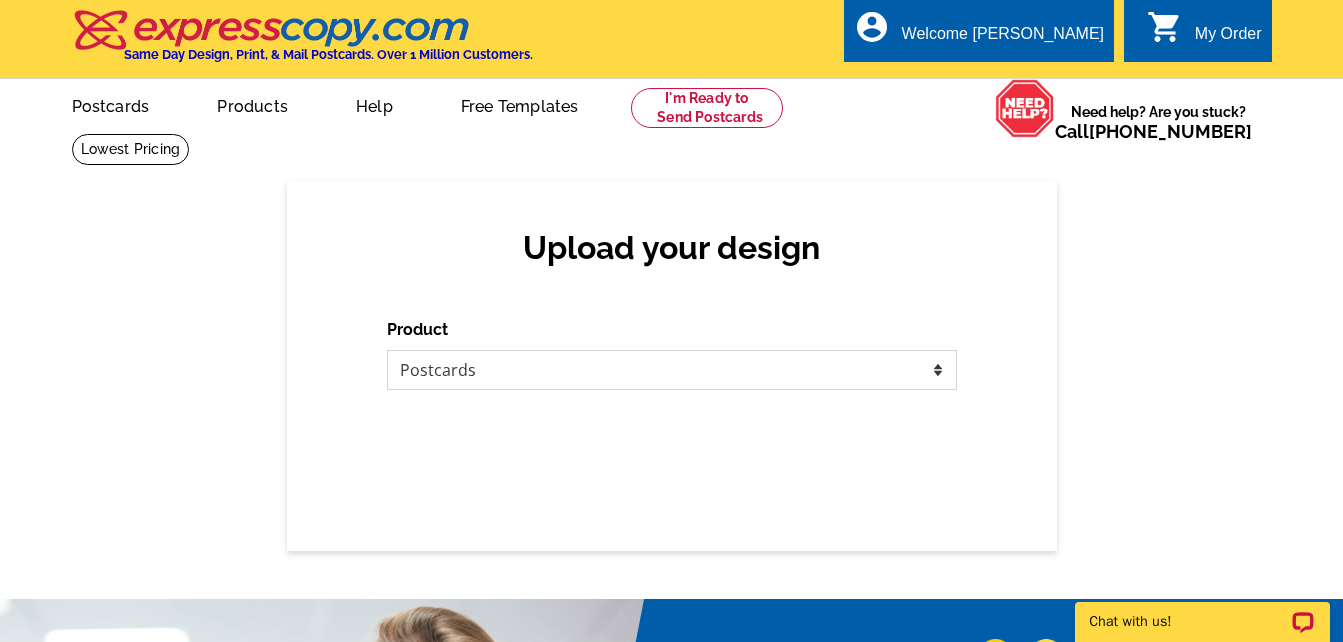click on "Please select the type of file...
Postcards
Business Cards
Letters and flyers
Greeting Cards
Door Hangers" at bounding box center [672, 370] 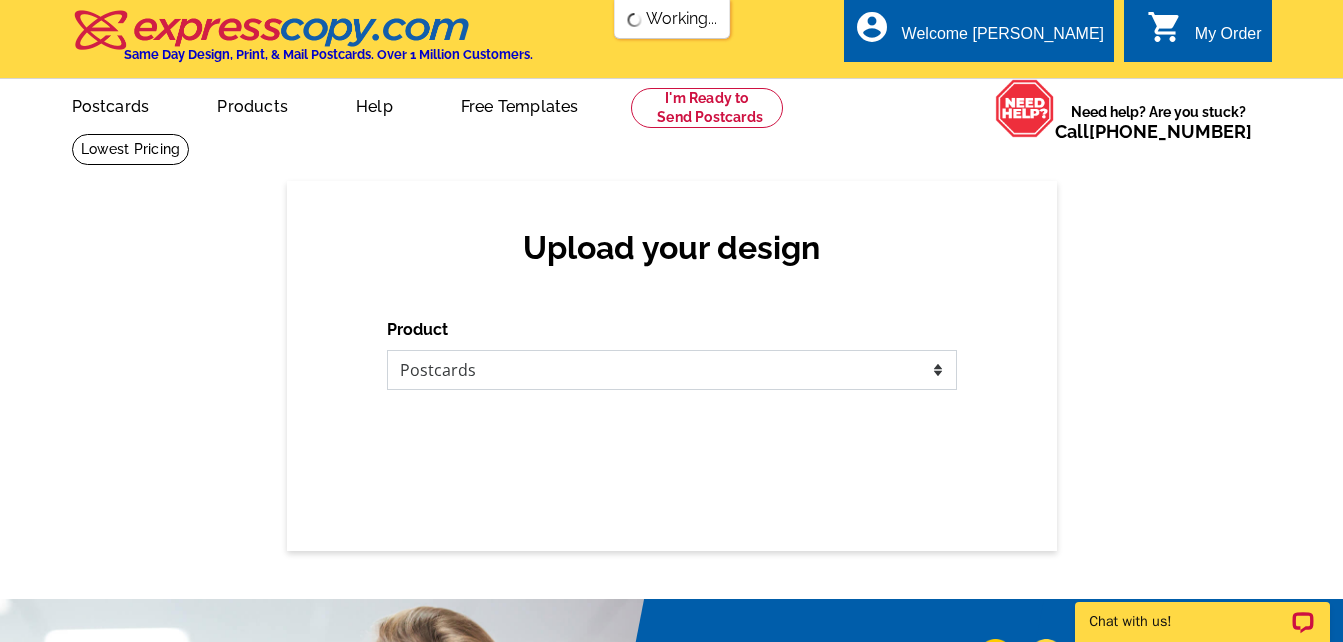 scroll, scrollTop: 0, scrollLeft: 0, axis: both 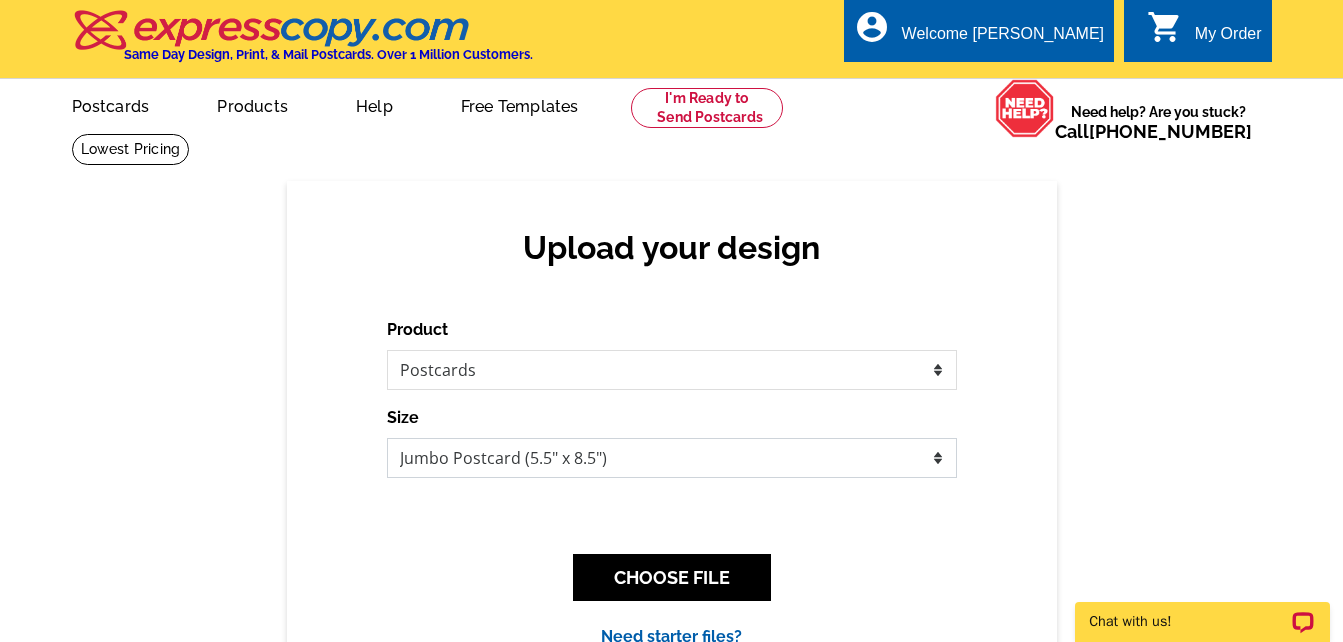 click on "Jumbo Postcard (5.5" x 8.5") Regular Postcard (4.25" x 5.6") Panoramic Postcard (5.75" x 11.25") Giant Postcard (8.5" x 11") EDDM Postcard (6.125" x 8.25")" at bounding box center (672, 458) 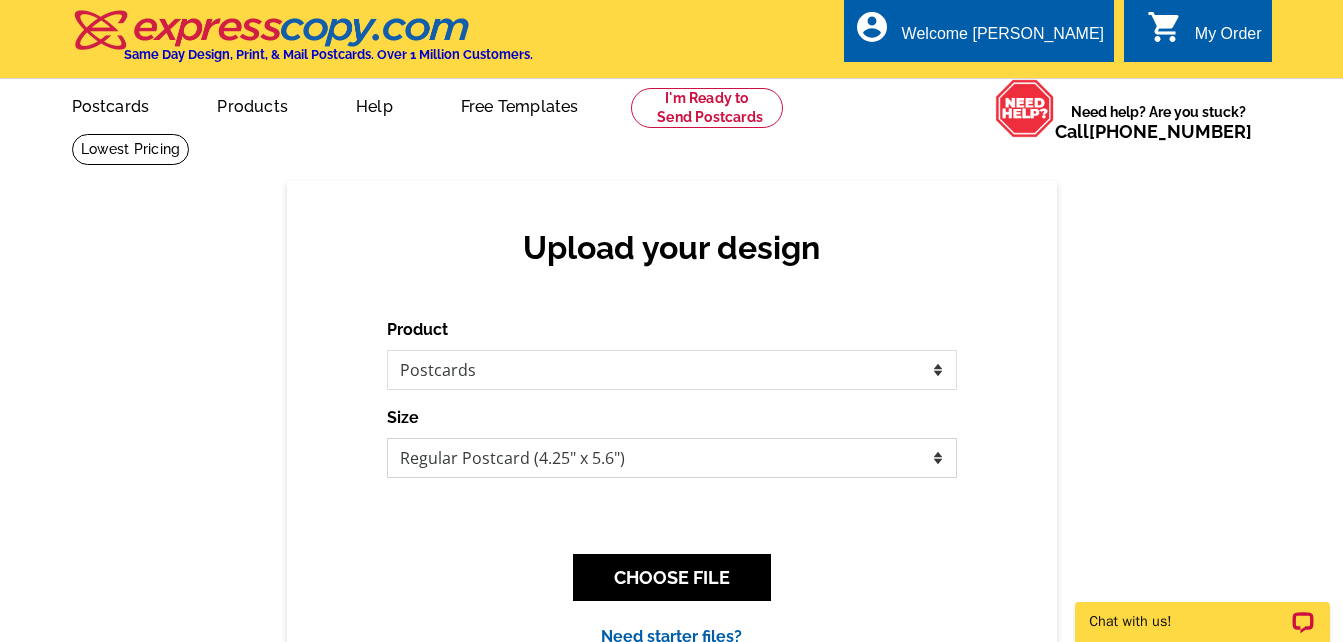 click on "Jumbo Postcard (5.5" x 8.5") Regular Postcard (4.25" x 5.6") Panoramic Postcard (5.75" x 11.25") Giant Postcard (8.5" x 11") EDDM Postcard (6.125" x 8.25")" at bounding box center (672, 458) 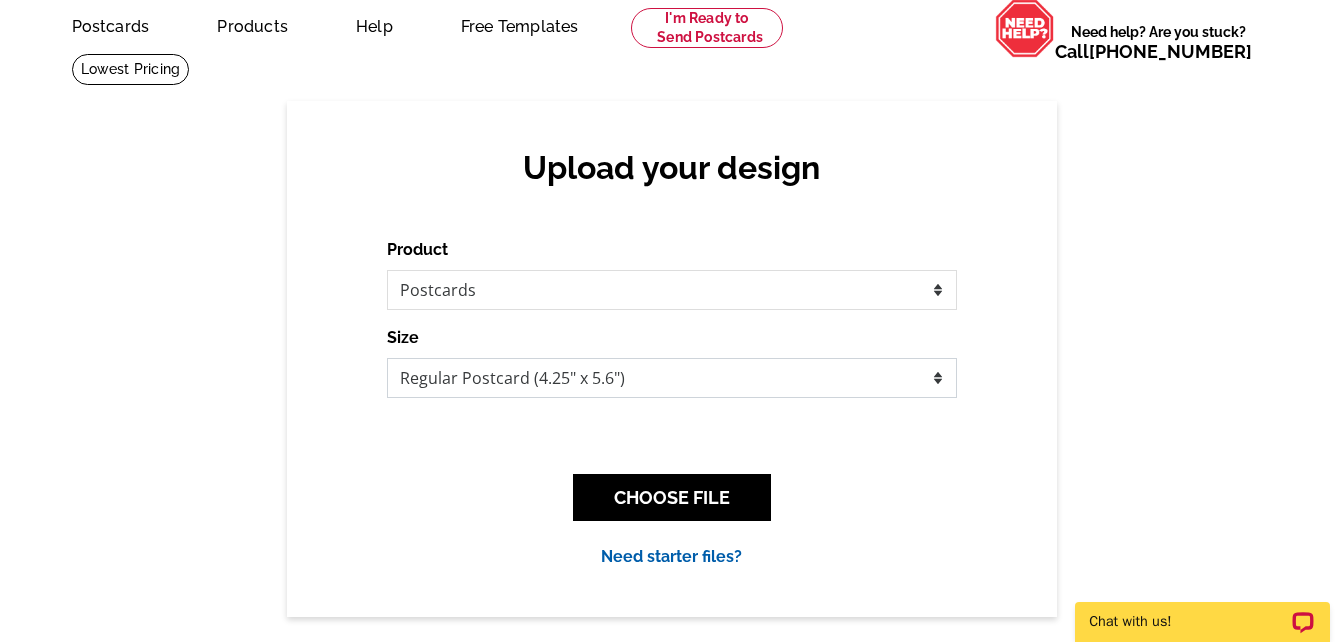 scroll, scrollTop: 240, scrollLeft: 0, axis: vertical 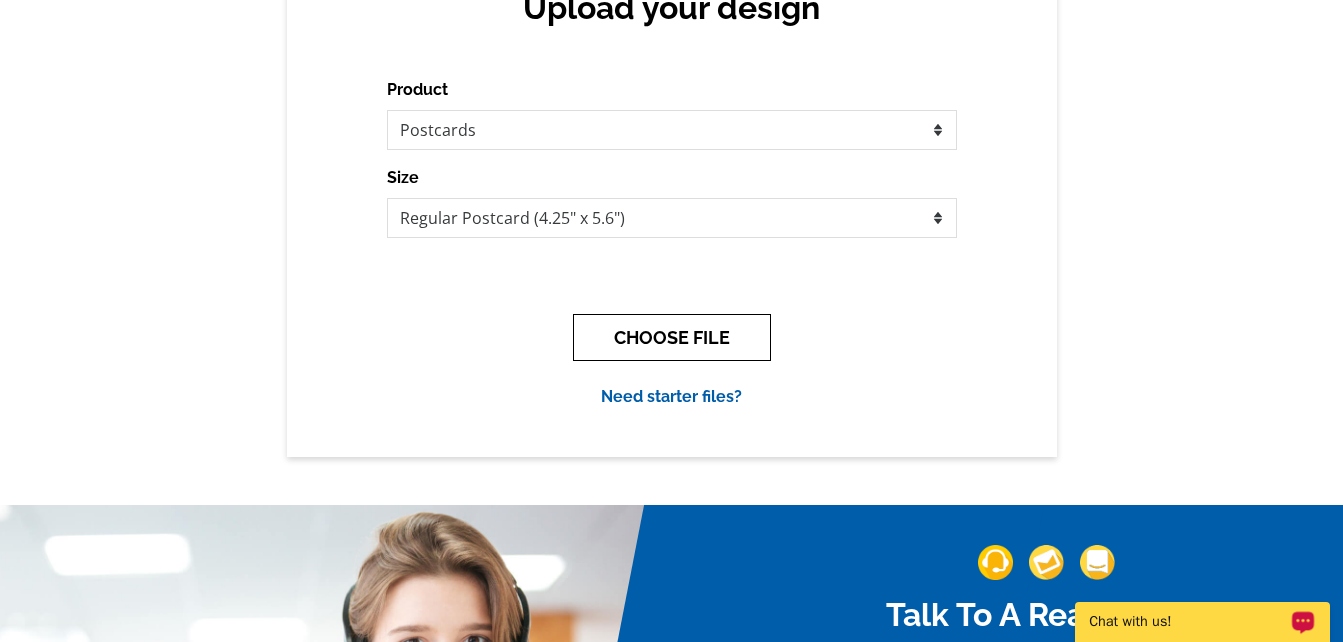 click on "CHOOSE FILE" at bounding box center [672, 337] 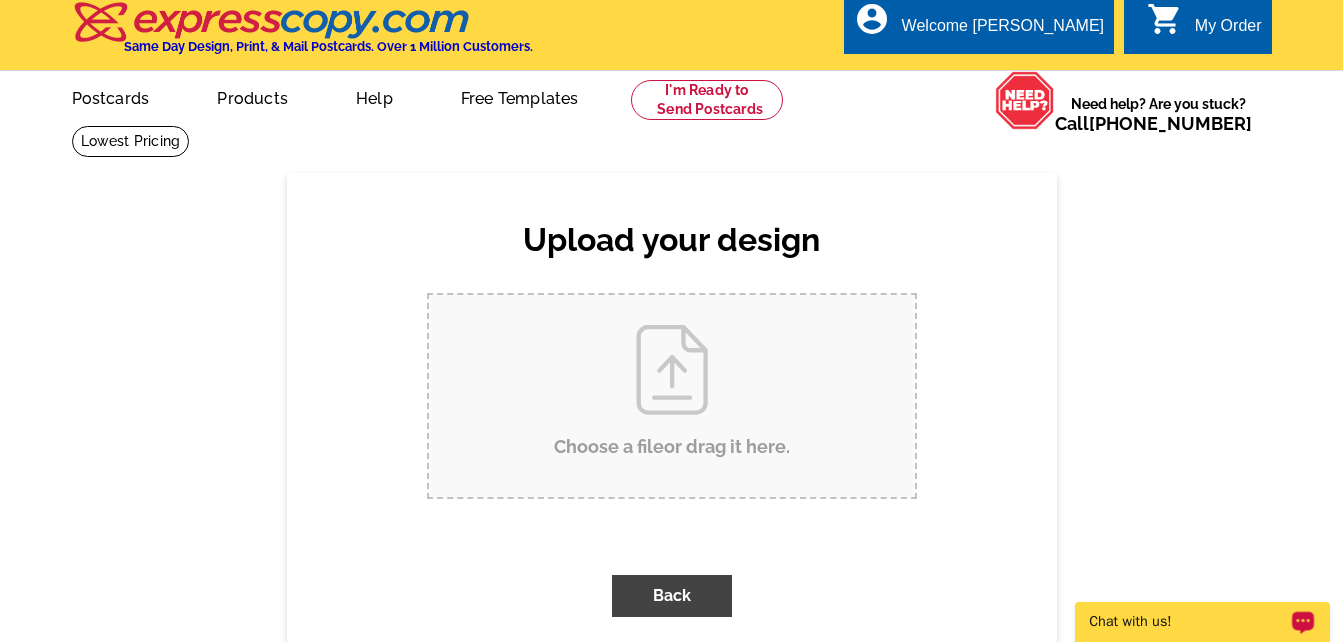 scroll, scrollTop: 0, scrollLeft: 0, axis: both 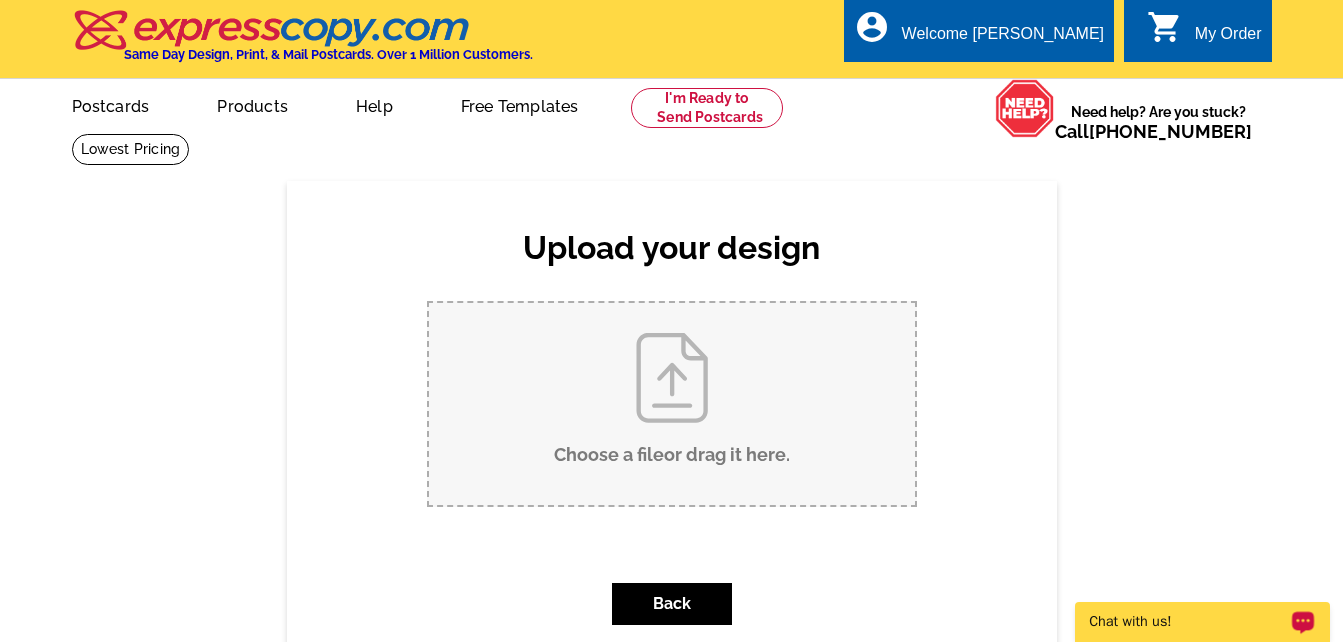 click on "Choose a file  or drag it here ." at bounding box center [672, 404] 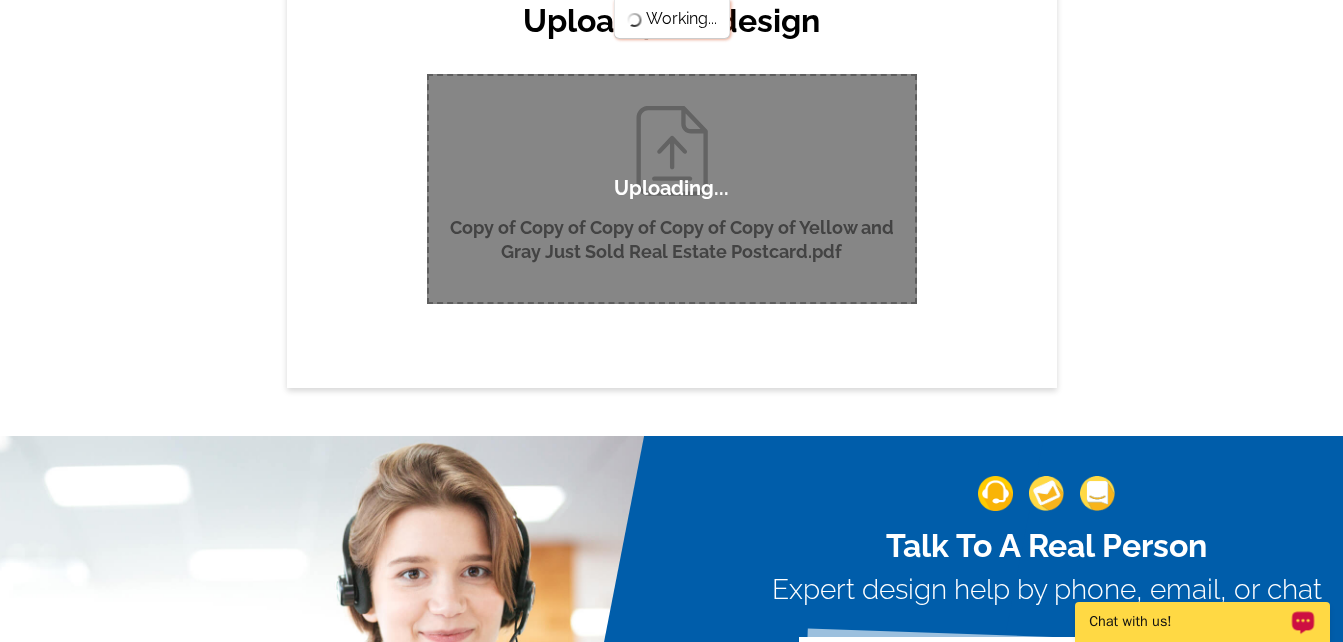 scroll, scrollTop: 307, scrollLeft: 0, axis: vertical 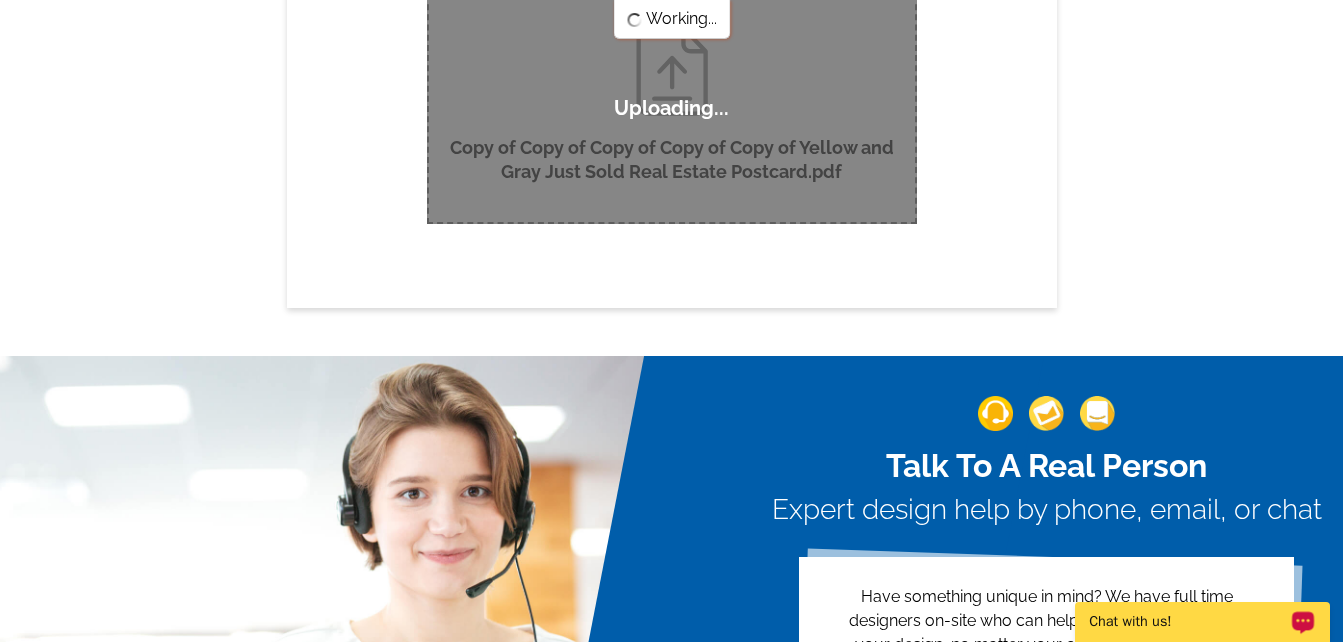 type 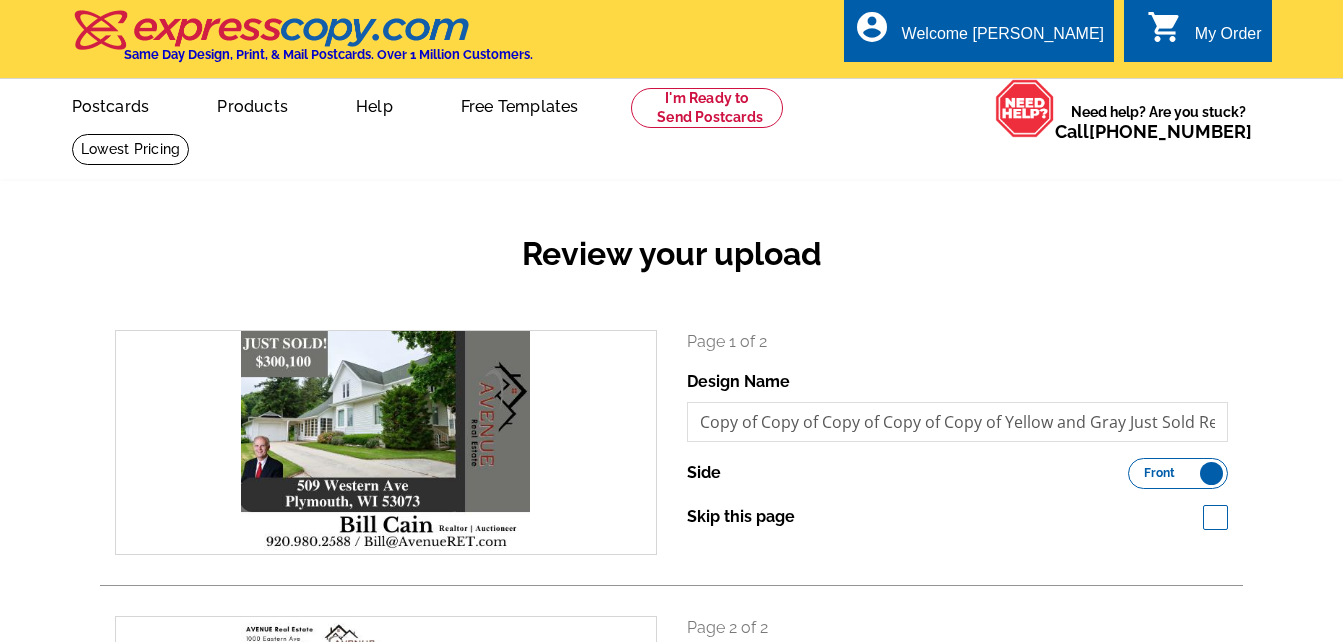 scroll, scrollTop: 0, scrollLeft: 0, axis: both 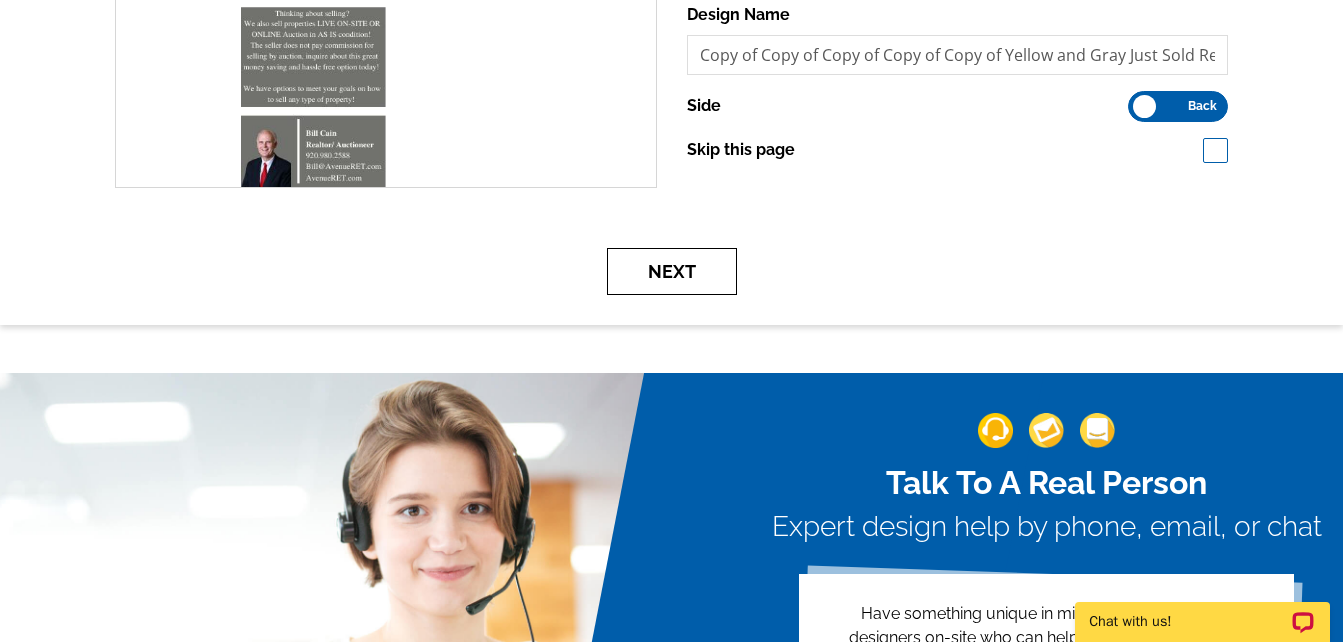 click on "Next" at bounding box center [672, 271] 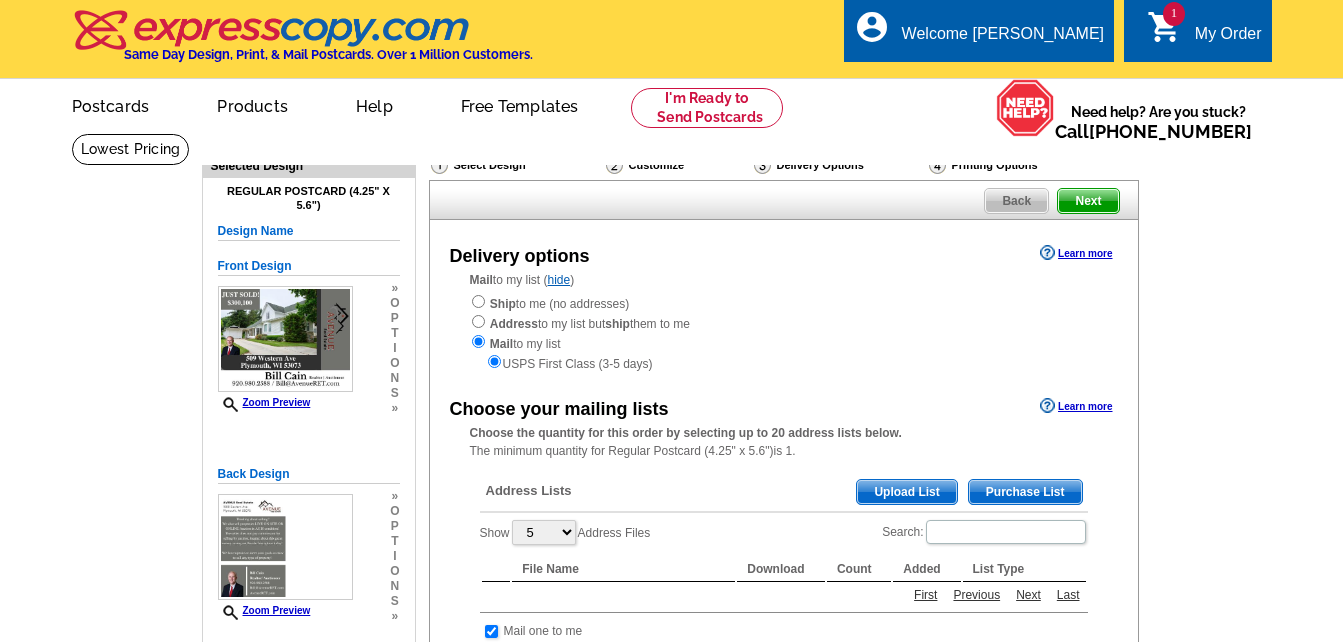 scroll, scrollTop: 0, scrollLeft: 0, axis: both 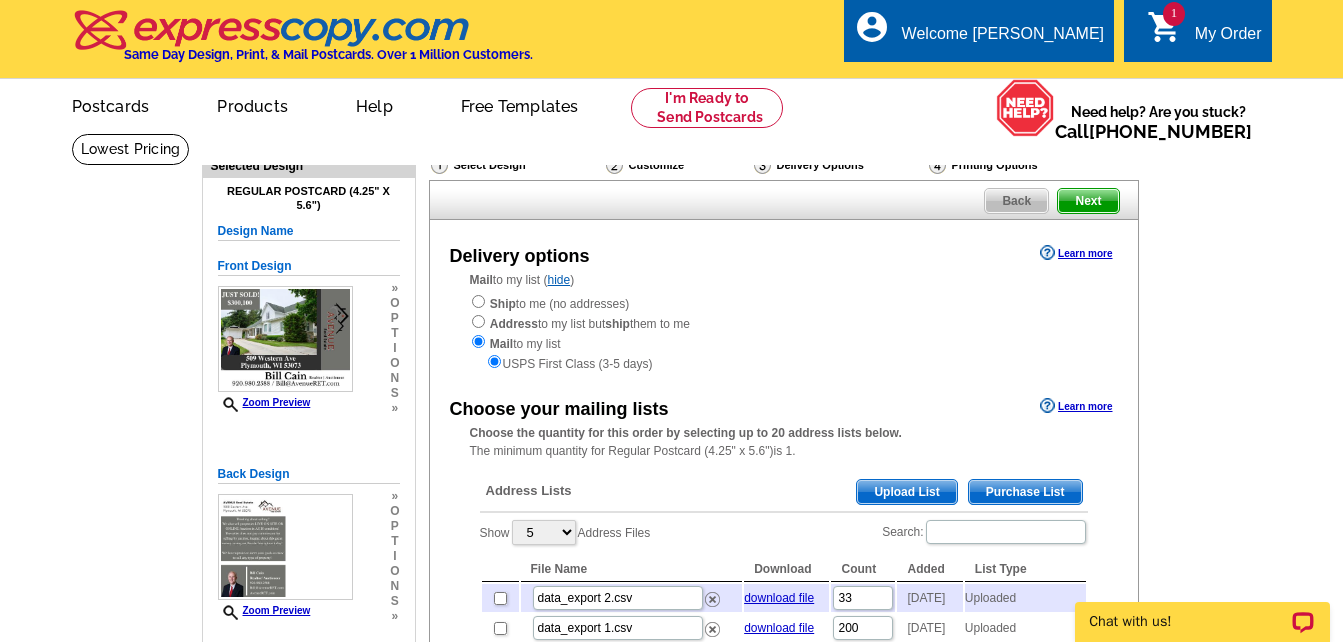 click on "Upload List" at bounding box center (906, 492) 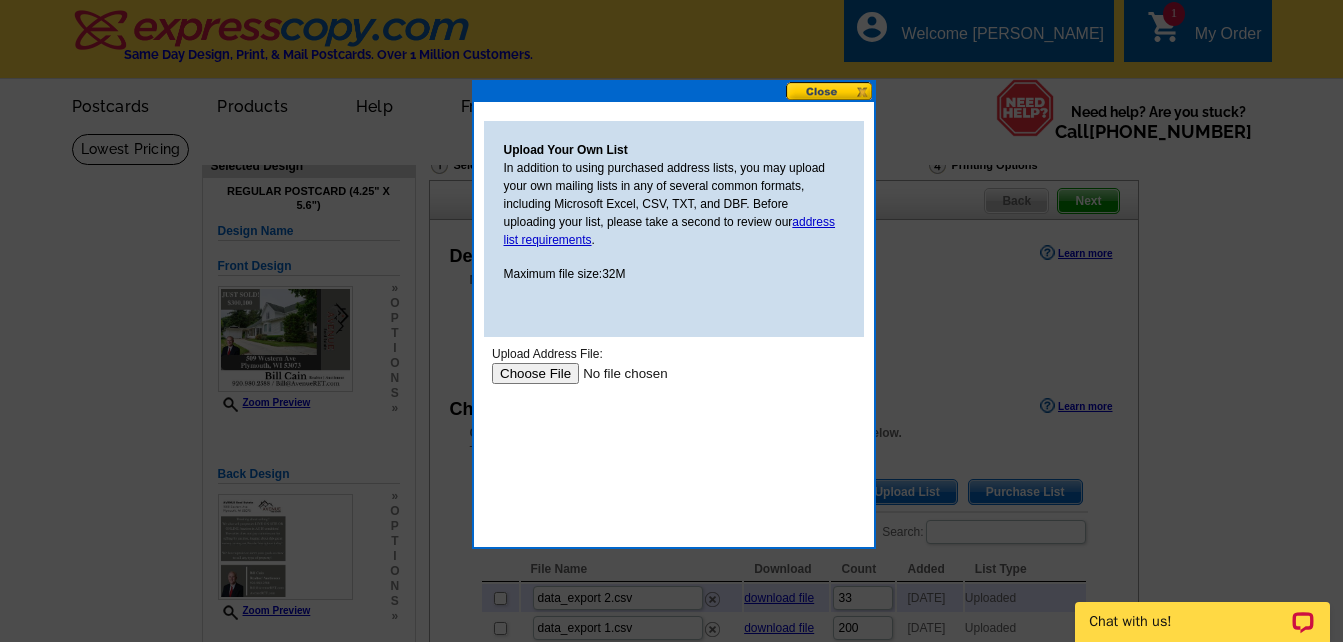 scroll, scrollTop: 0, scrollLeft: 0, axis: both 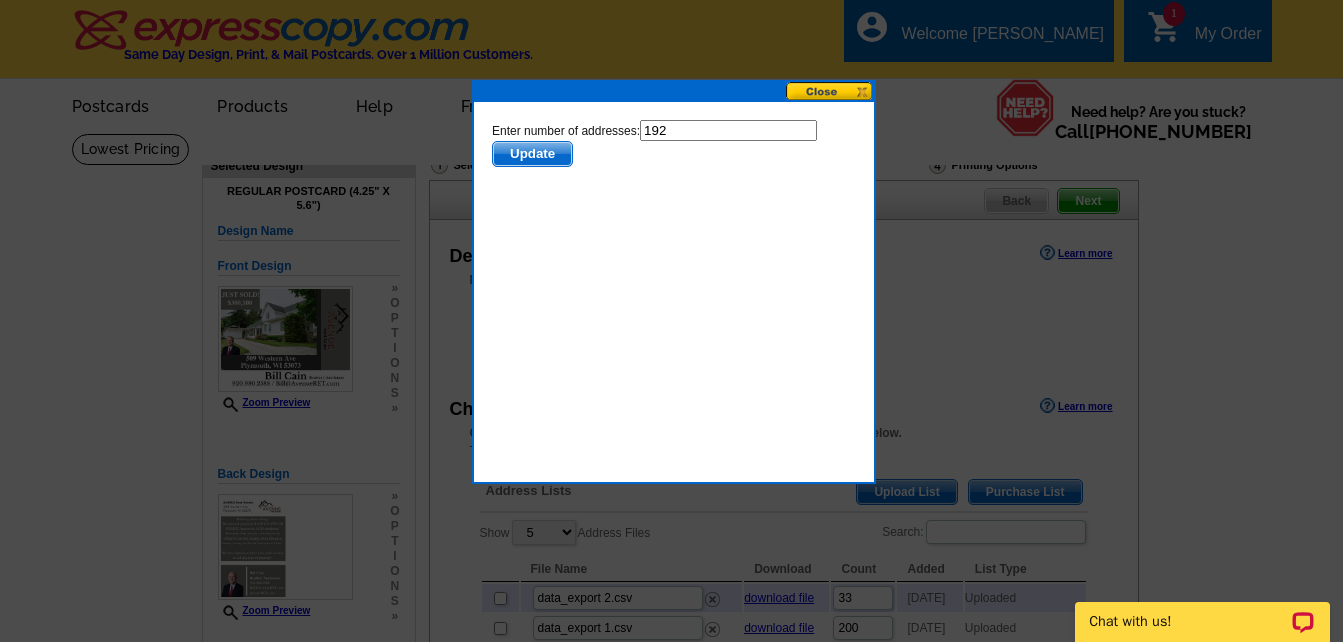 click on "192" at bounding box center (727, 130) 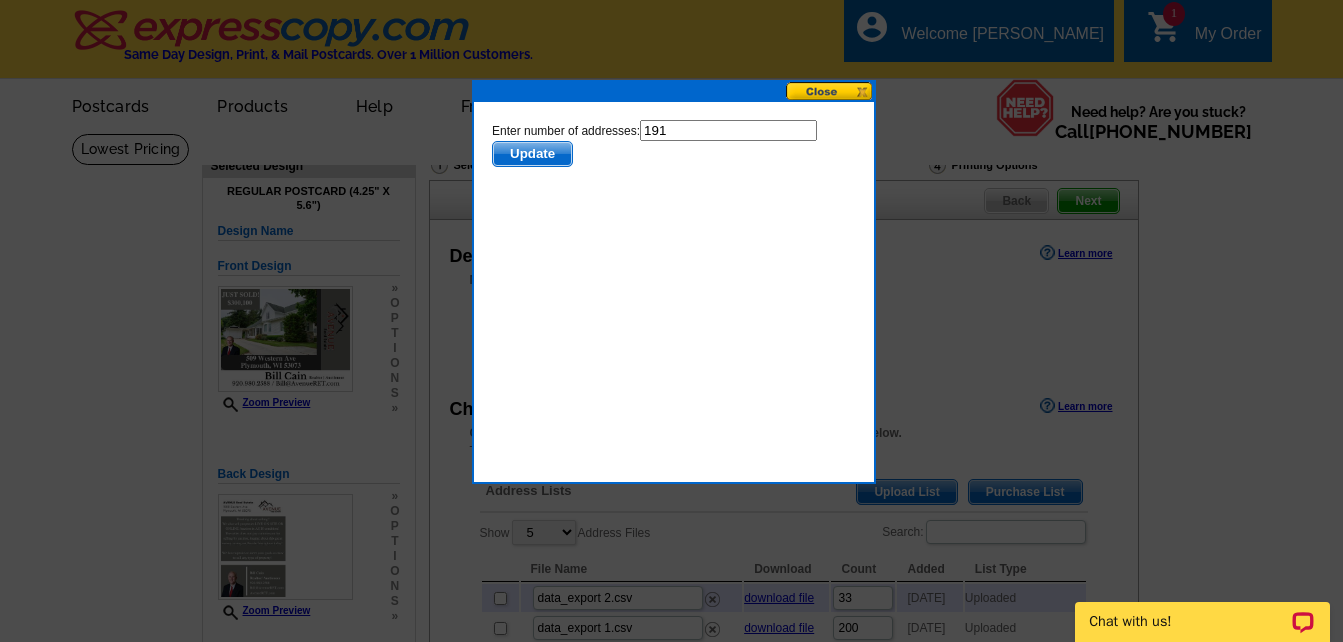 type on "191" 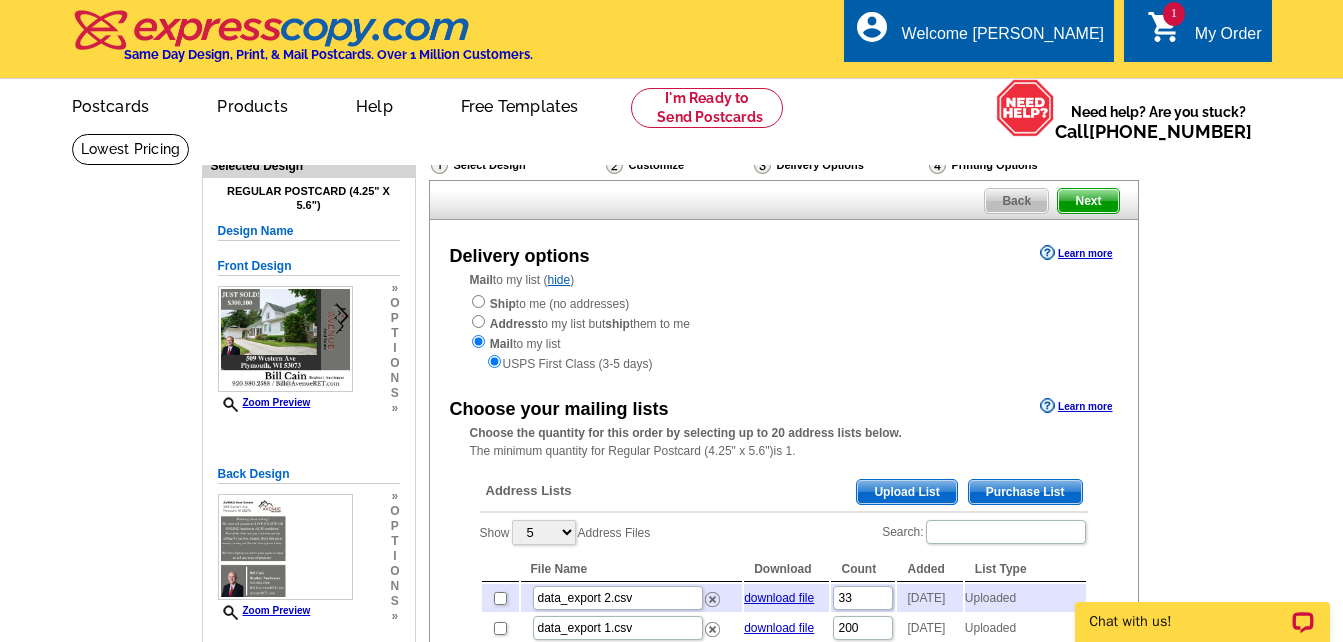 scroll, scrollTop: 40, scrollLeft: 0, axis: vertical 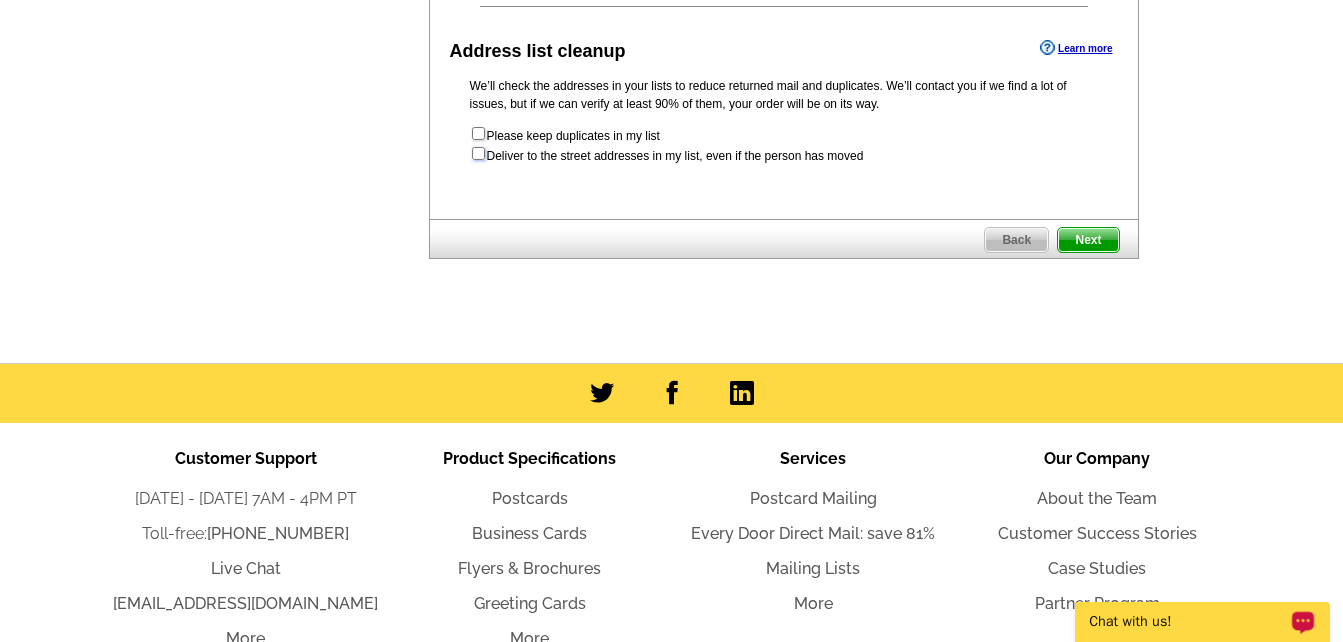 click at bounding box center (478, 153) 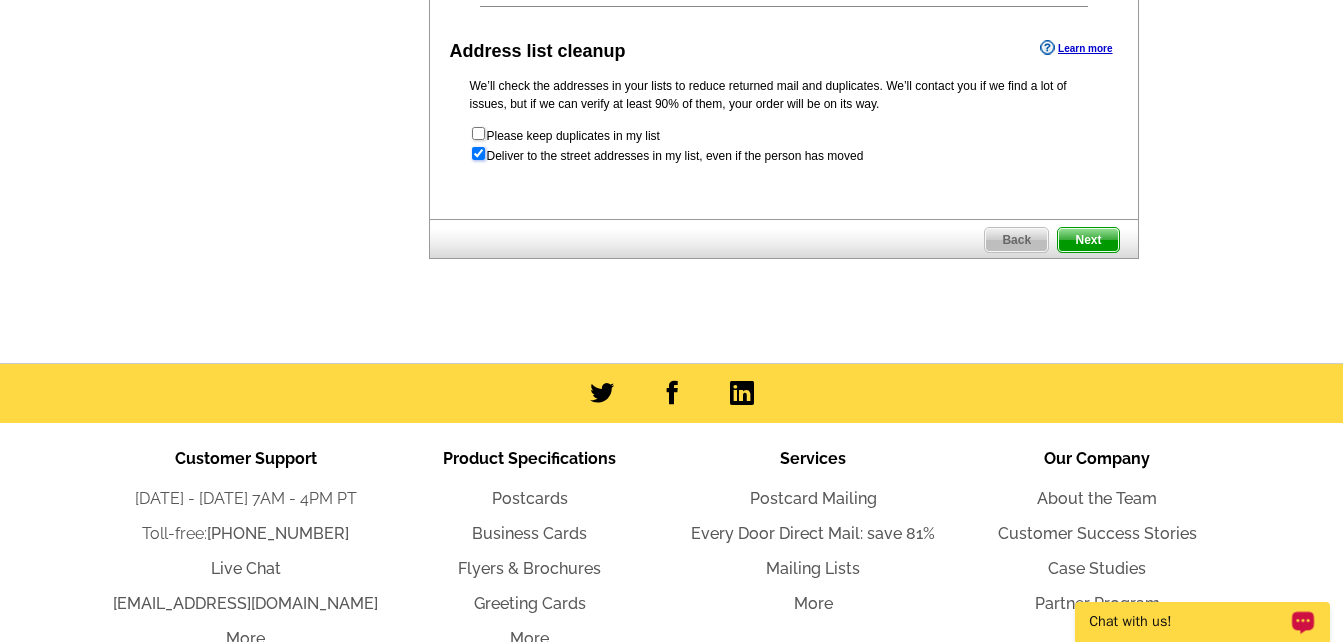 radio on "true" 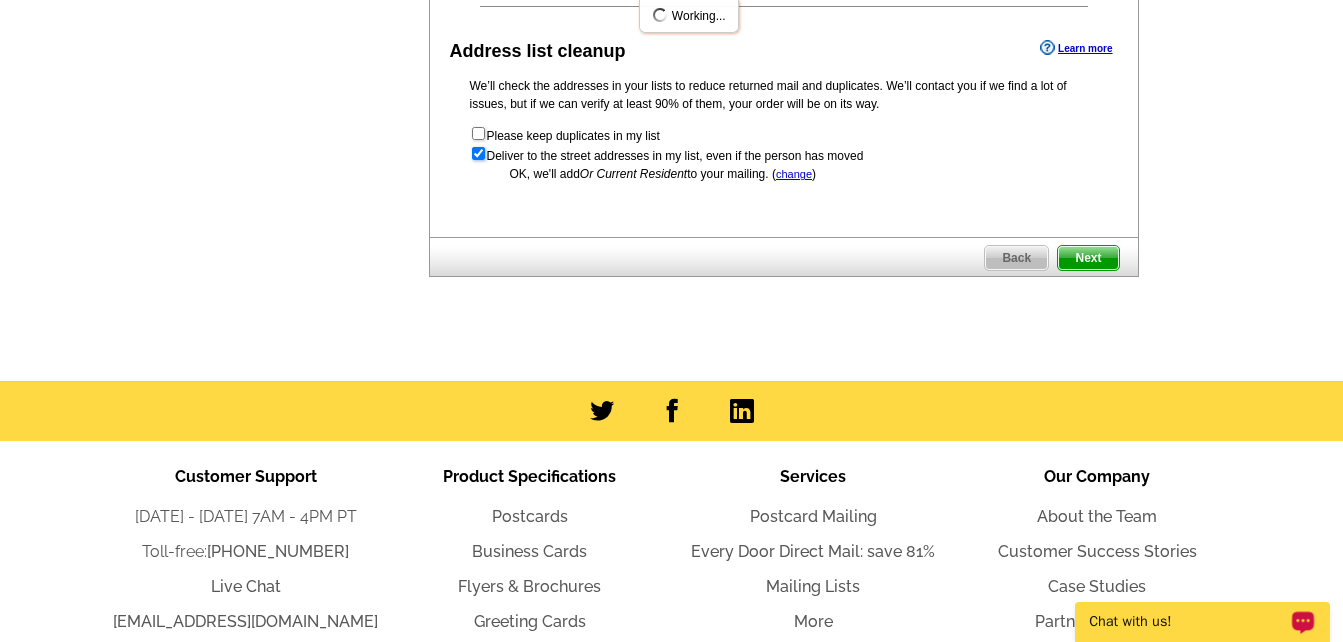 scroll, scrollTop: 0, scrollLeft: 0, axis: both 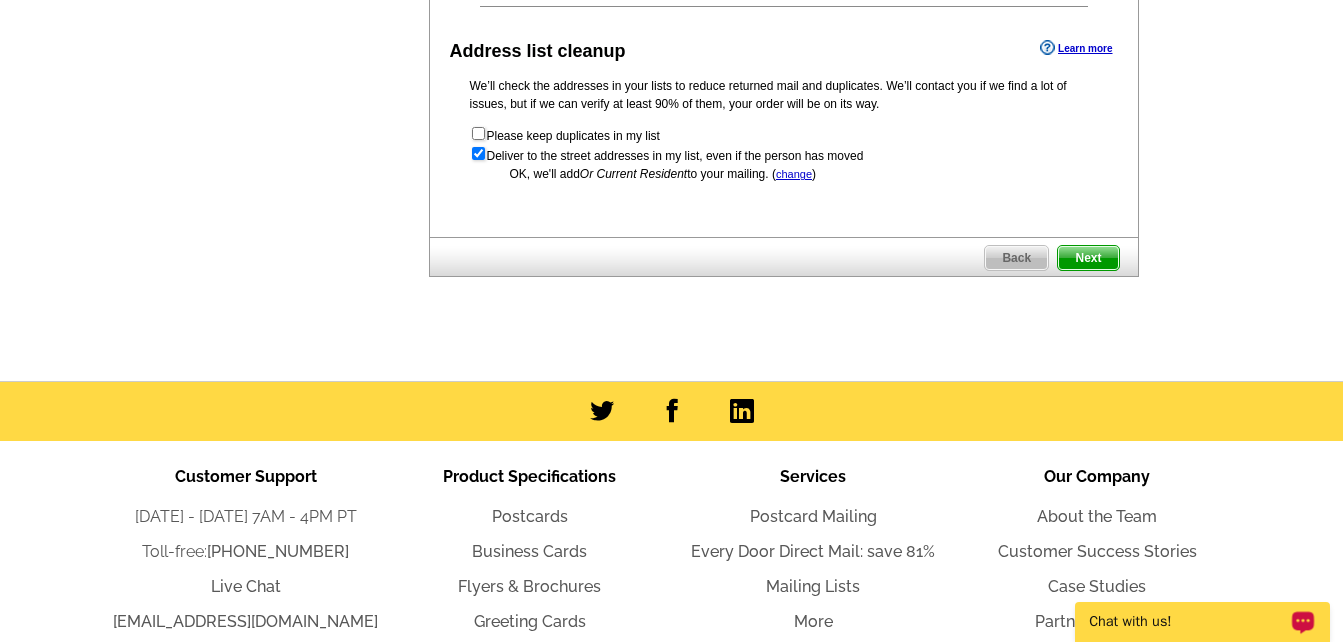 click on "Next" at bounding box center (1088, 258) 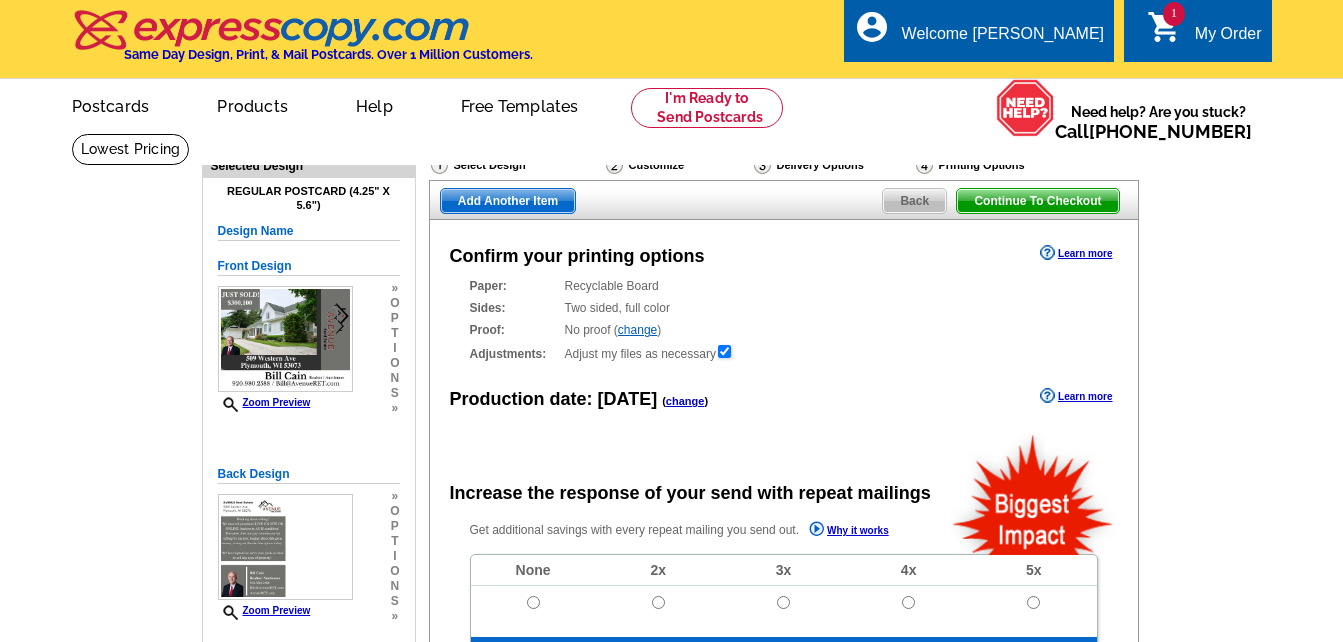 scroll, scrollTop: 0, scrollLeft: 0, axis: both 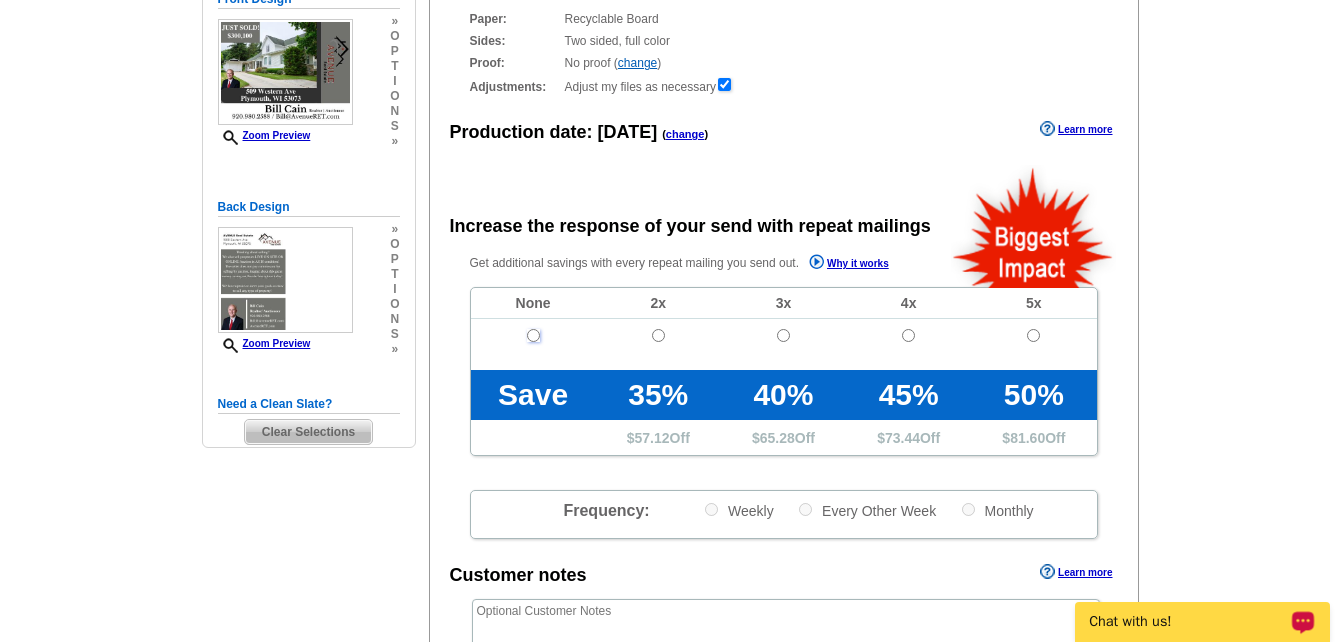 click at bounding box center [533, 335] 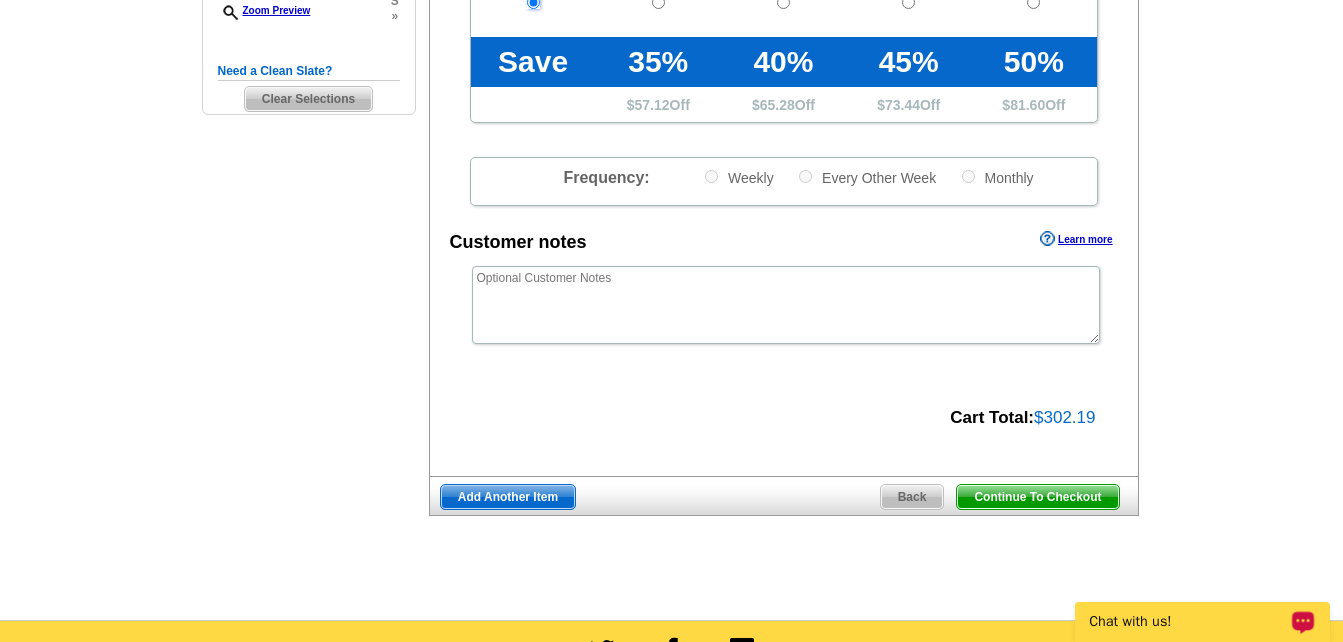 scroll, scrollTop: 640, scrollLeft: 0, axis: vertical 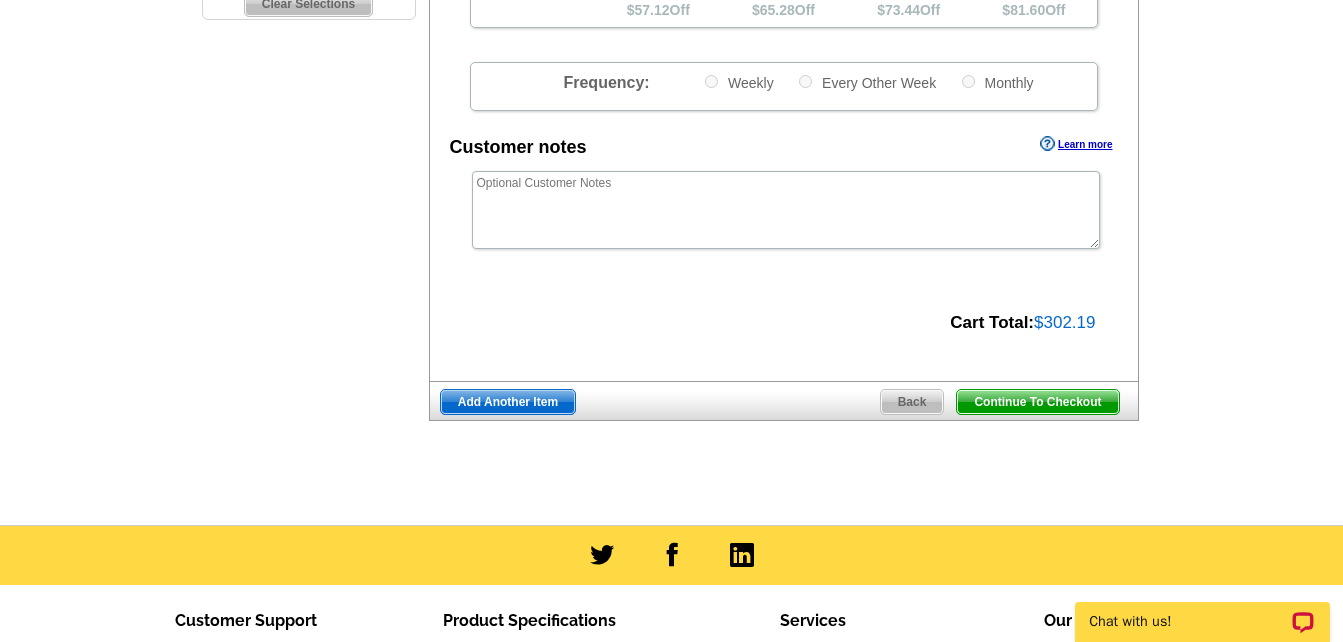 click on "Continue To Checkout" at bounding box center (1037, 402) 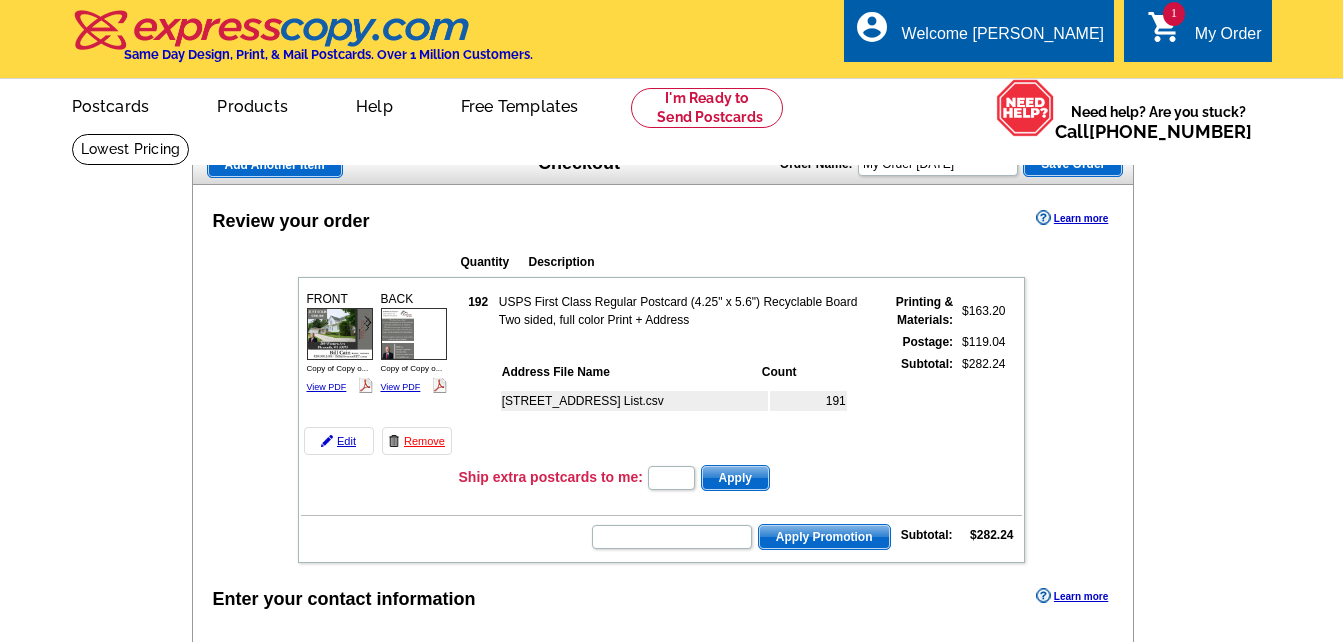 scroll, scrollTop: 652, scrollLeft: 0, axis: vertical 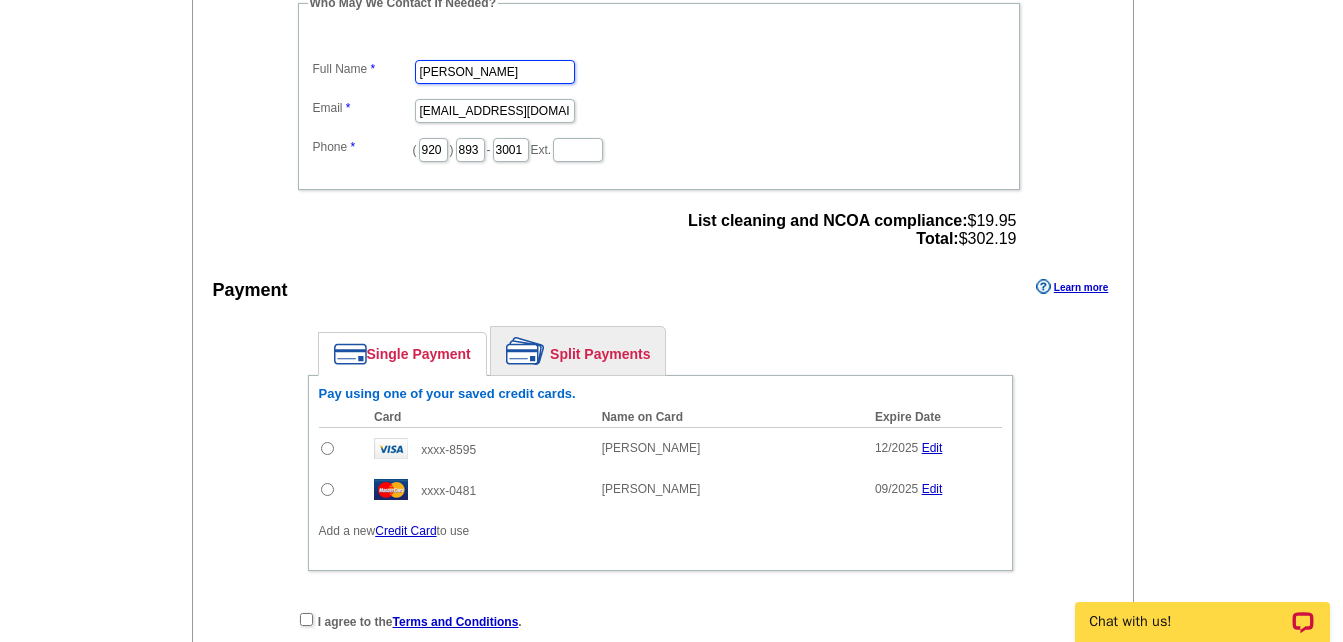 click on "Janet" at bounding box center (495, 72) 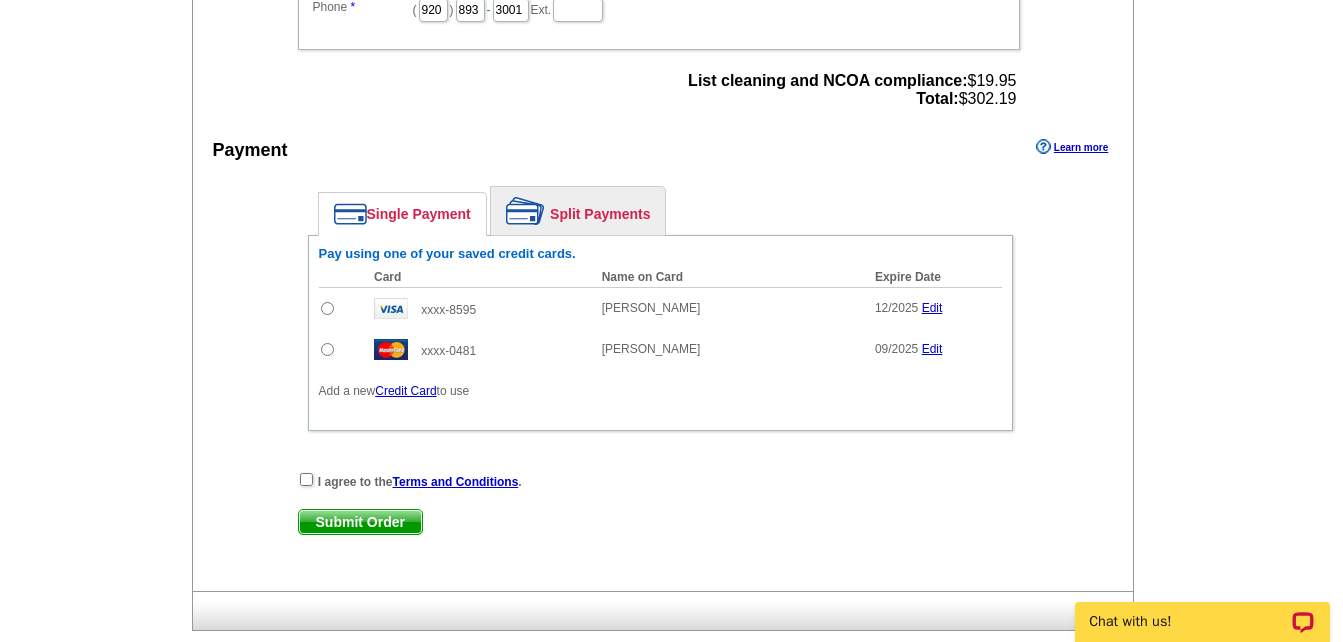 scroll, scrollTop: 794, scrollLeft: 0, axis: vertical 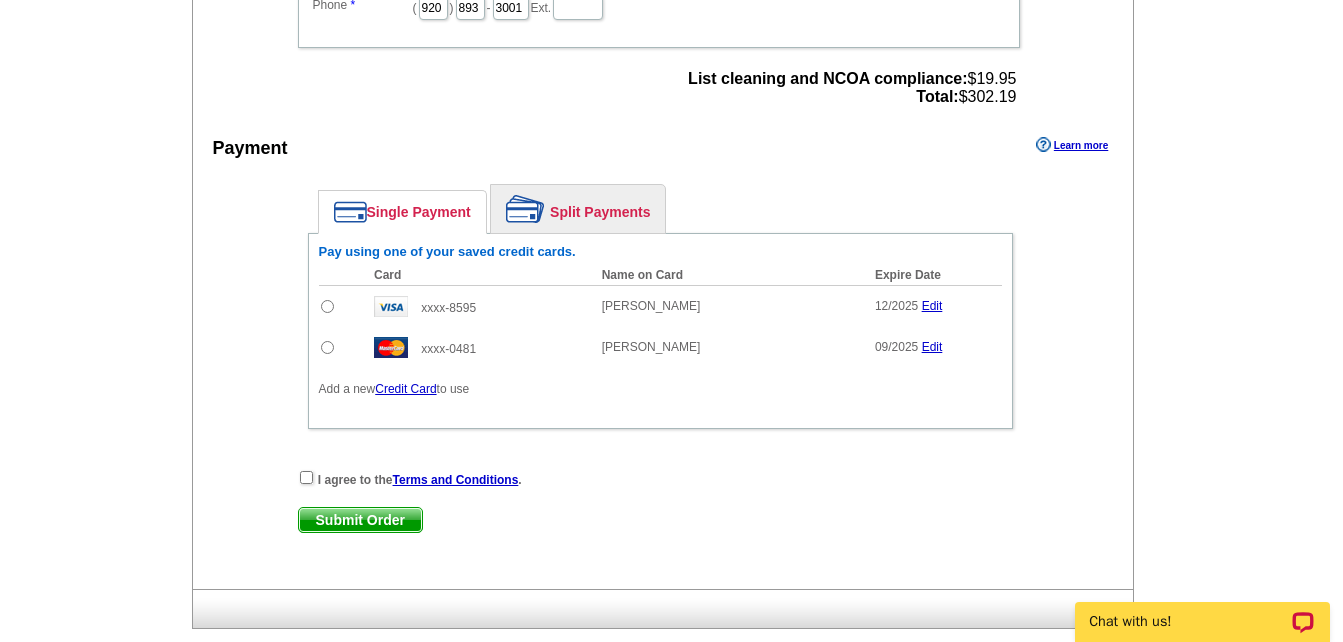 type on "Jenny" 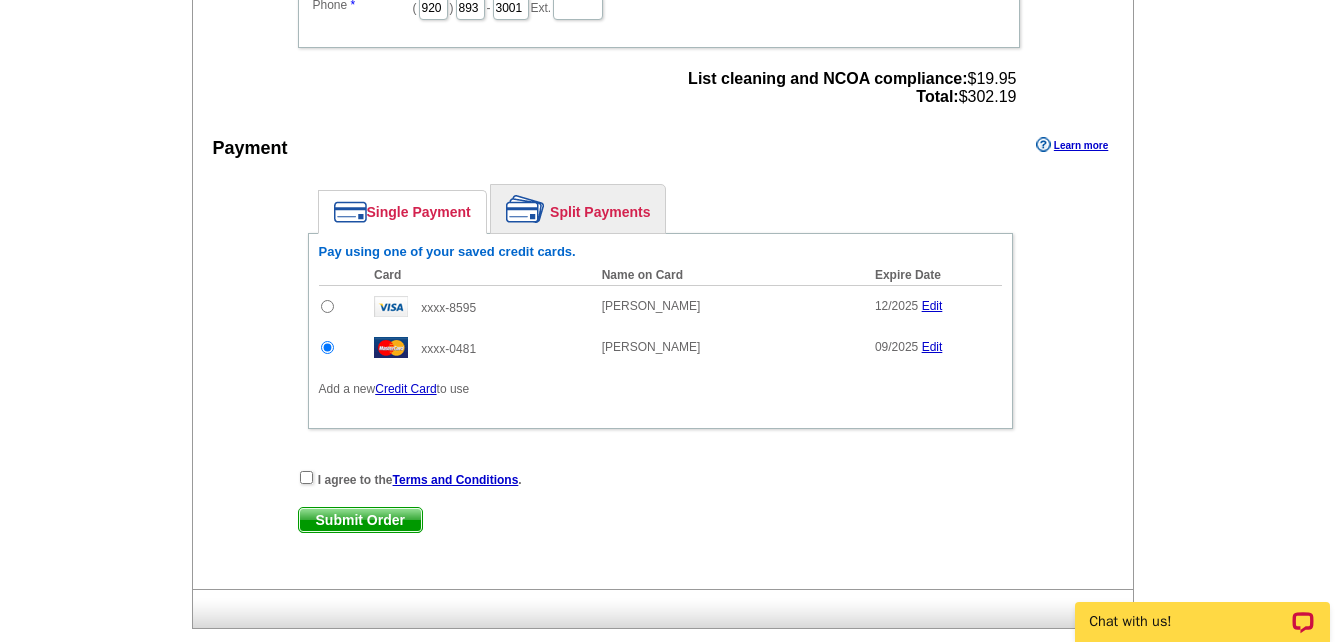 scroll, scrollTop: 0, scrollLeft: 0, axis: both 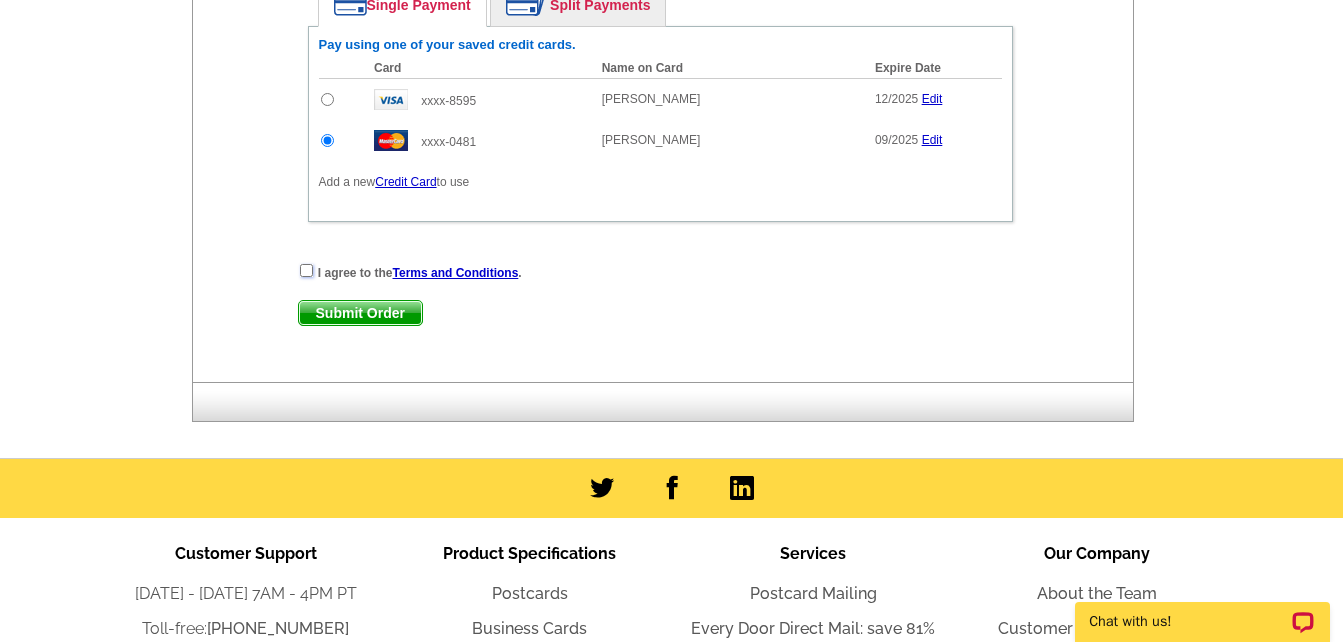 click at bounding box center [306, 270] 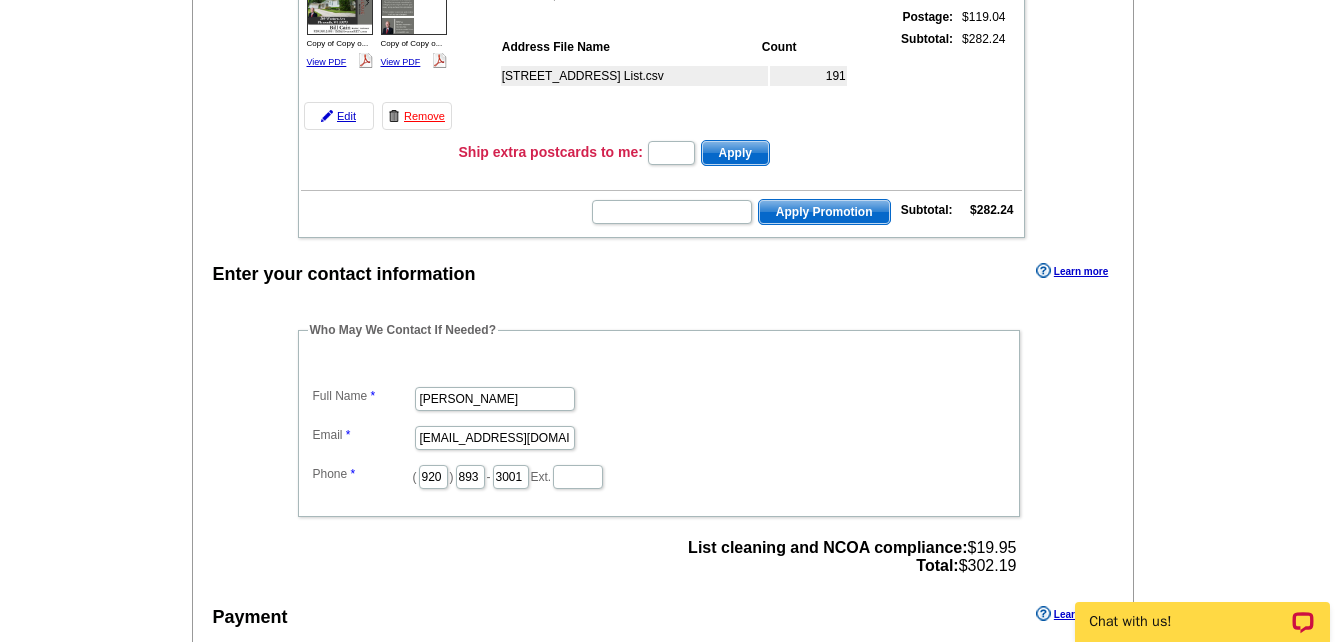 scroll, scrollTop: 311, scrollLeft: 0, axis: vertical 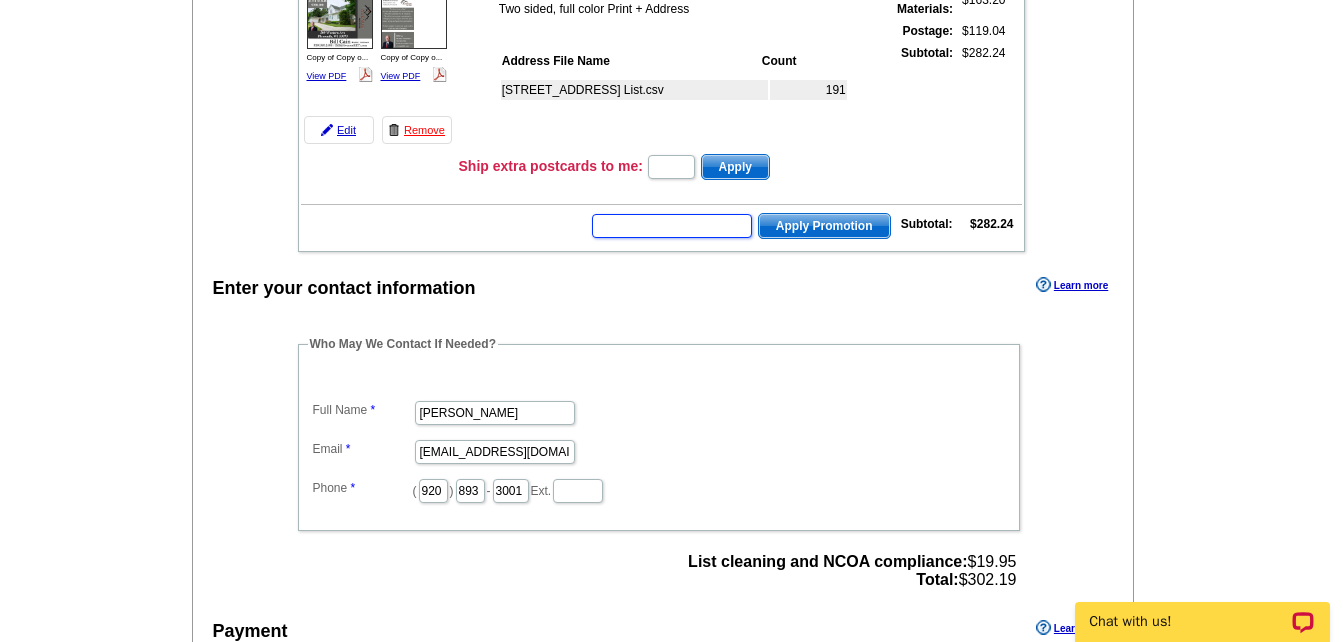 click at bounding box center [672, 226] 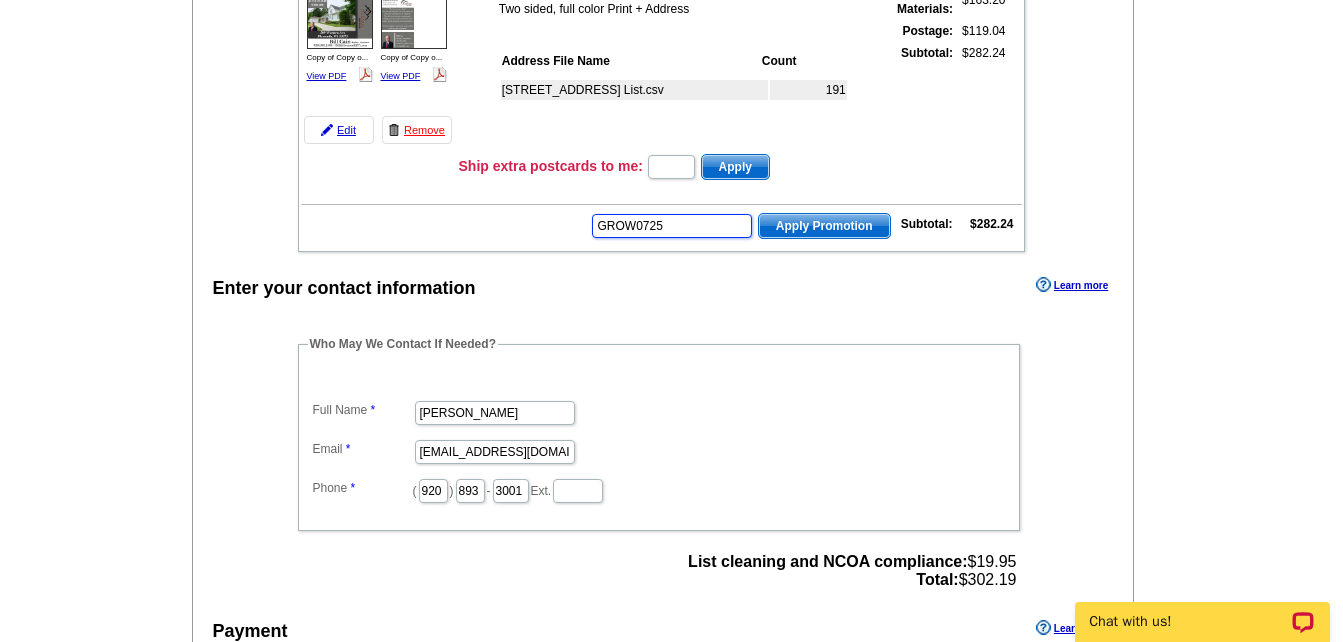 type on "GROW0725" 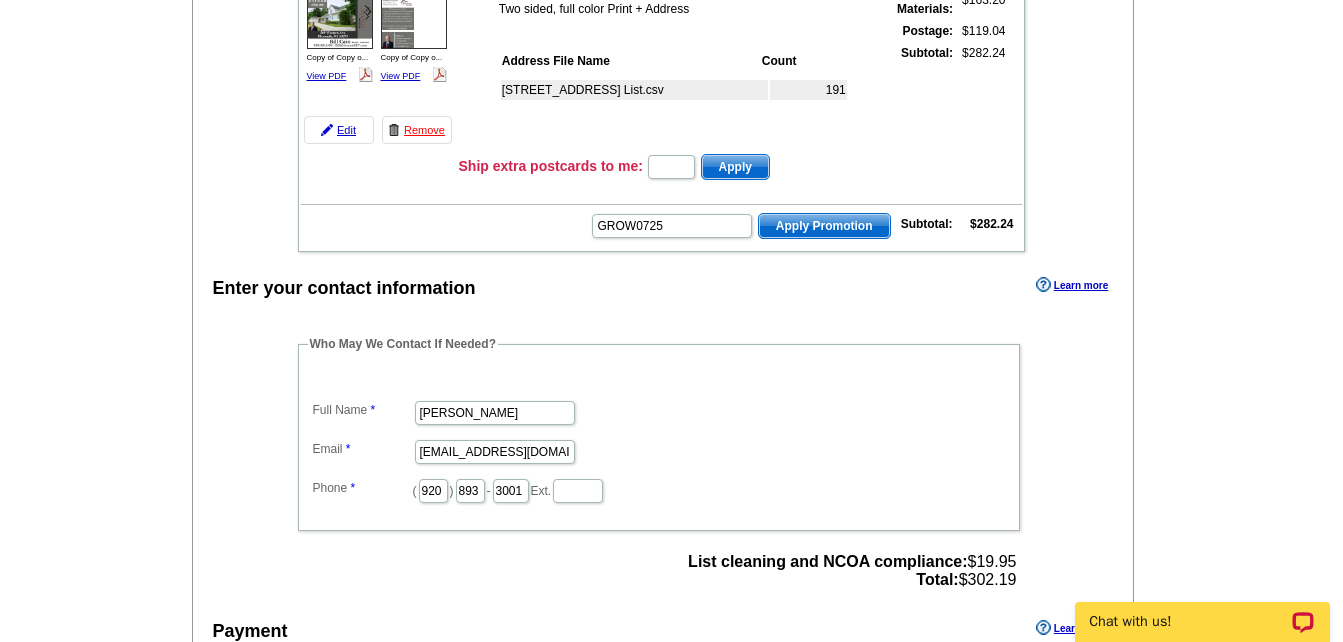 click on "Apply Promotion" at bounding box center (824, 226) 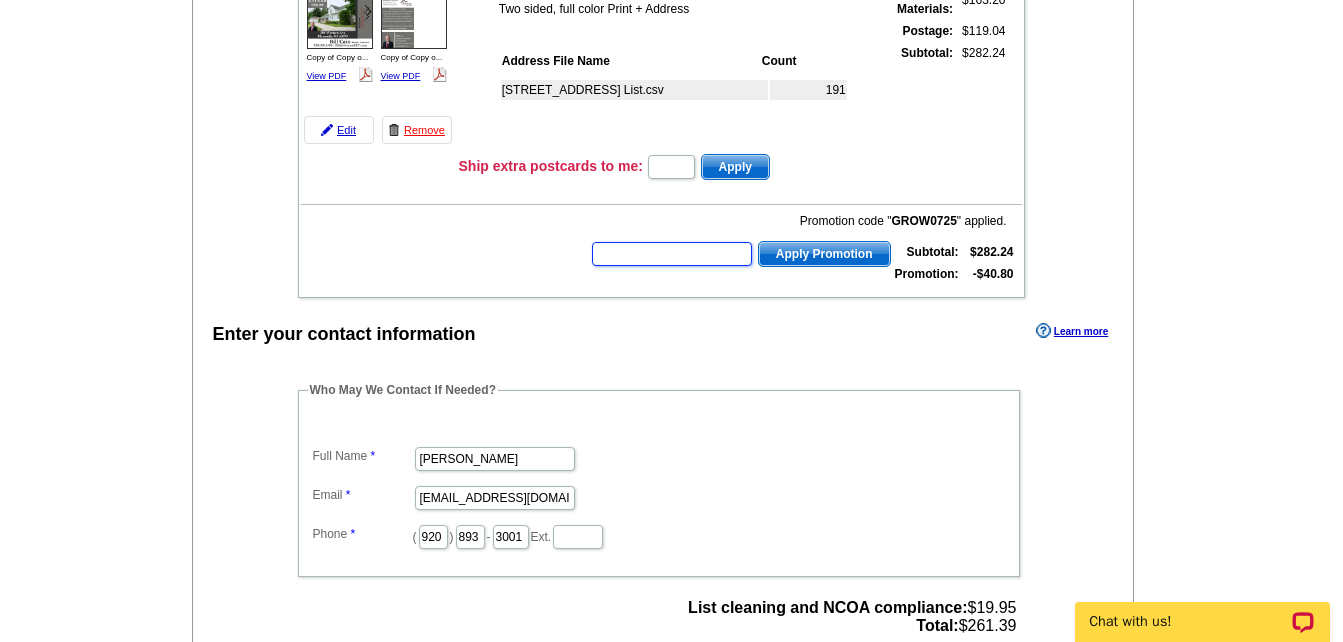 click at bounding box center (672, 254) 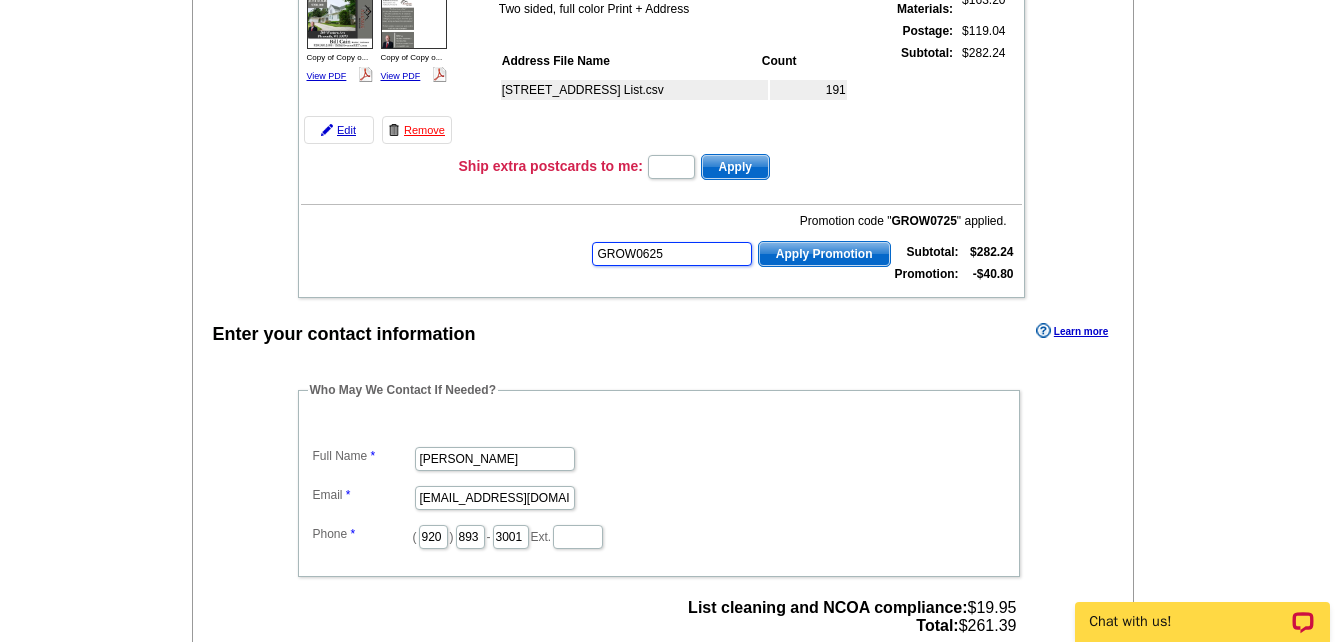 type on "GROW0625" 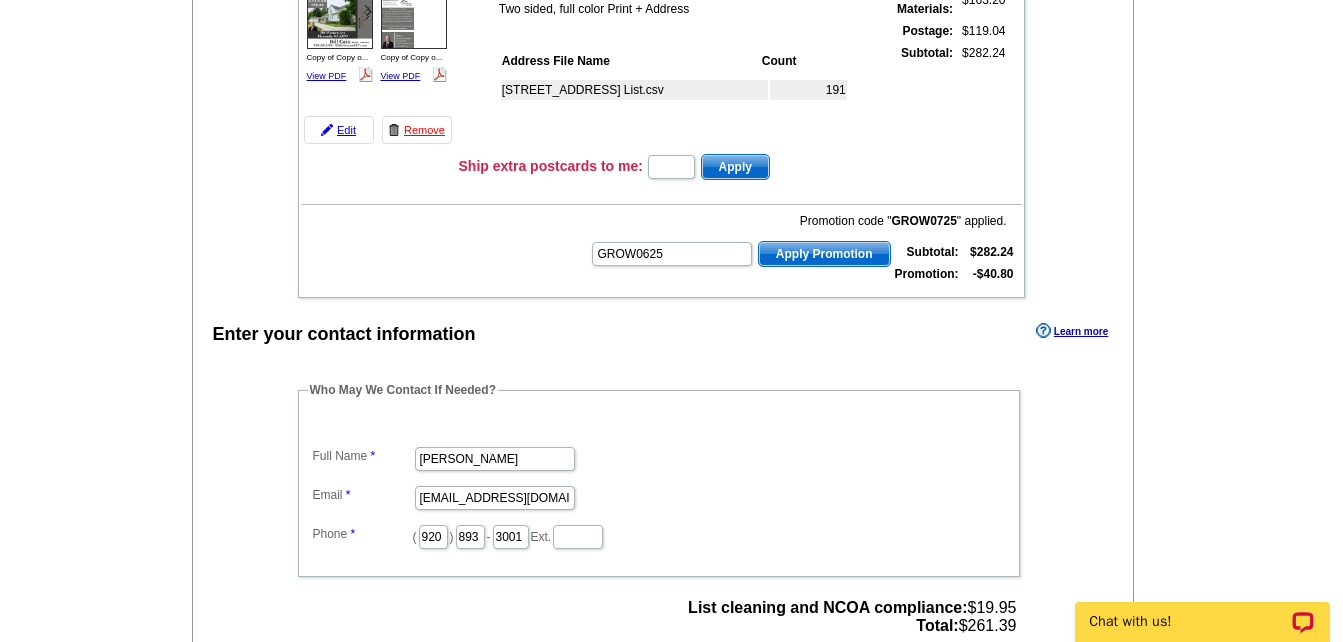 click on "Apply Promotion" at bounding box center [824, 254] 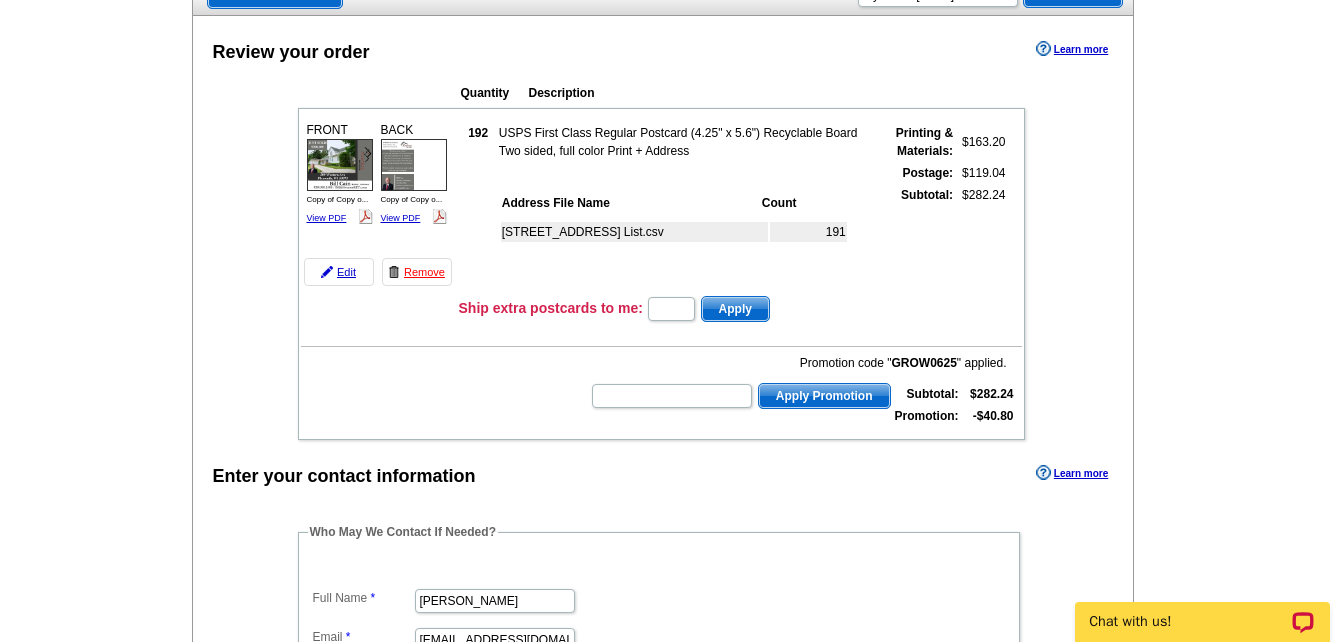 scroll, scrollTop: 151, scrollLeft: 0, axis: vertical 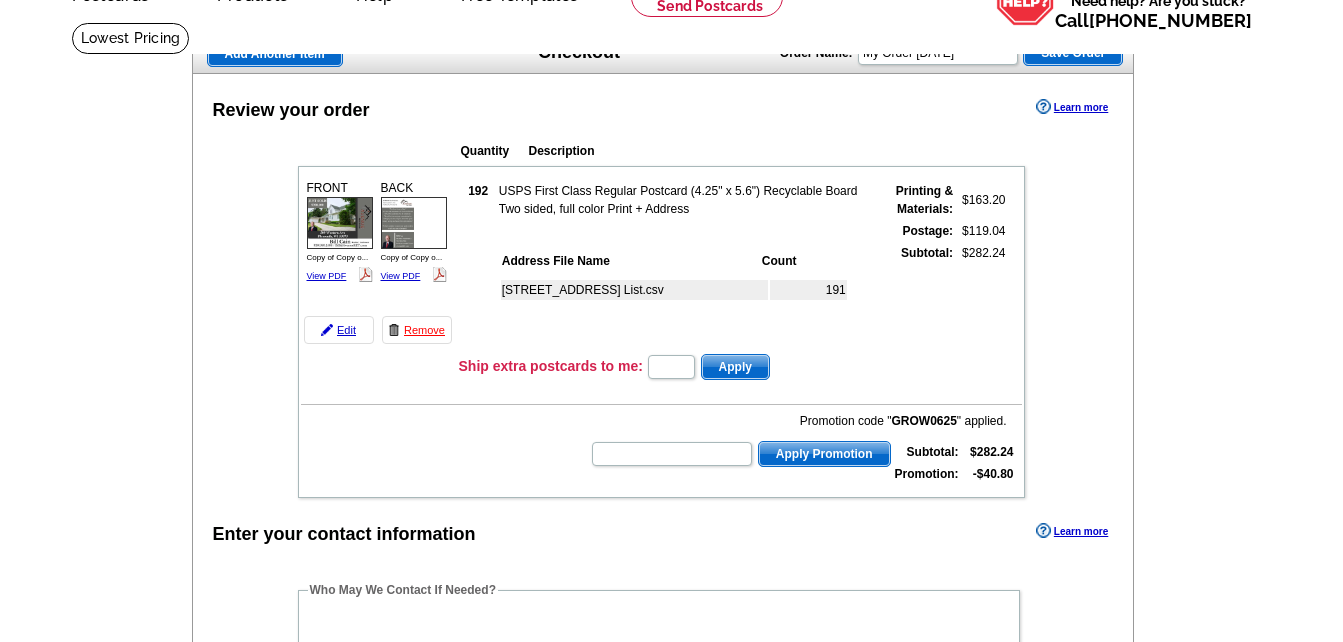 click on "Add Another Item
Checkout
Order Name:
My Order 2025-07-16
Save Order
Review your order
Learn more
Quantity
Description
192" at bounding box center (671, 708) 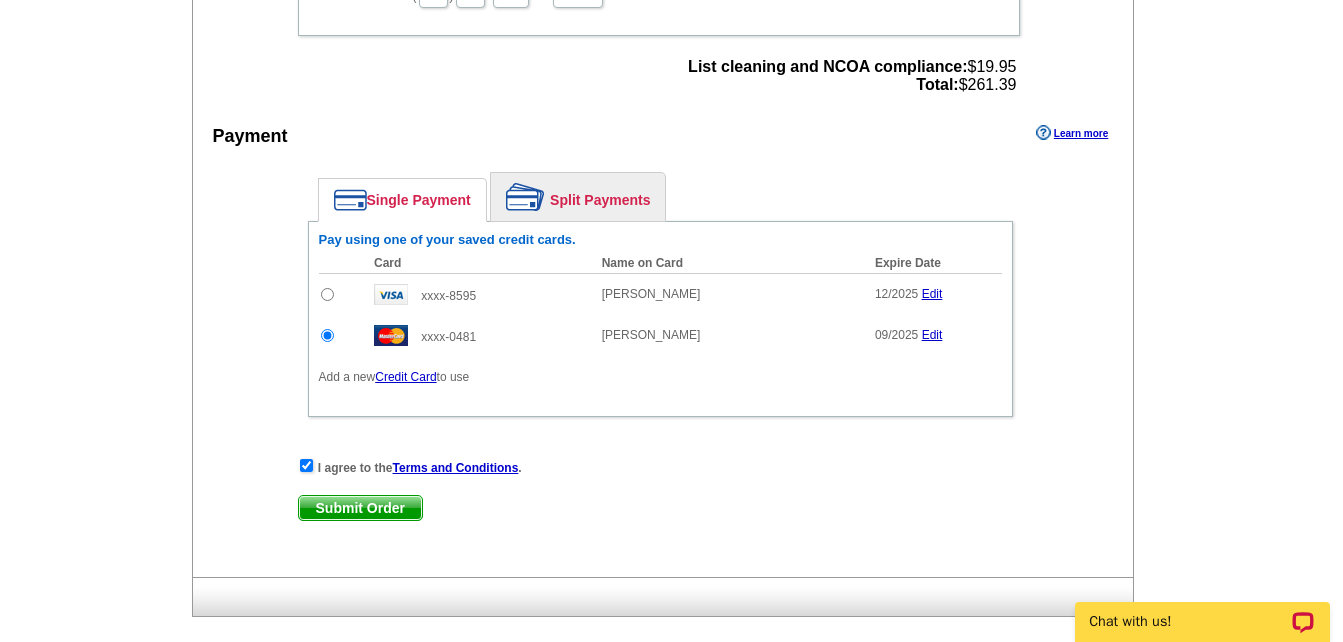 scroll, scrollTop: 871, scrollLeft: 0, axis: vertical 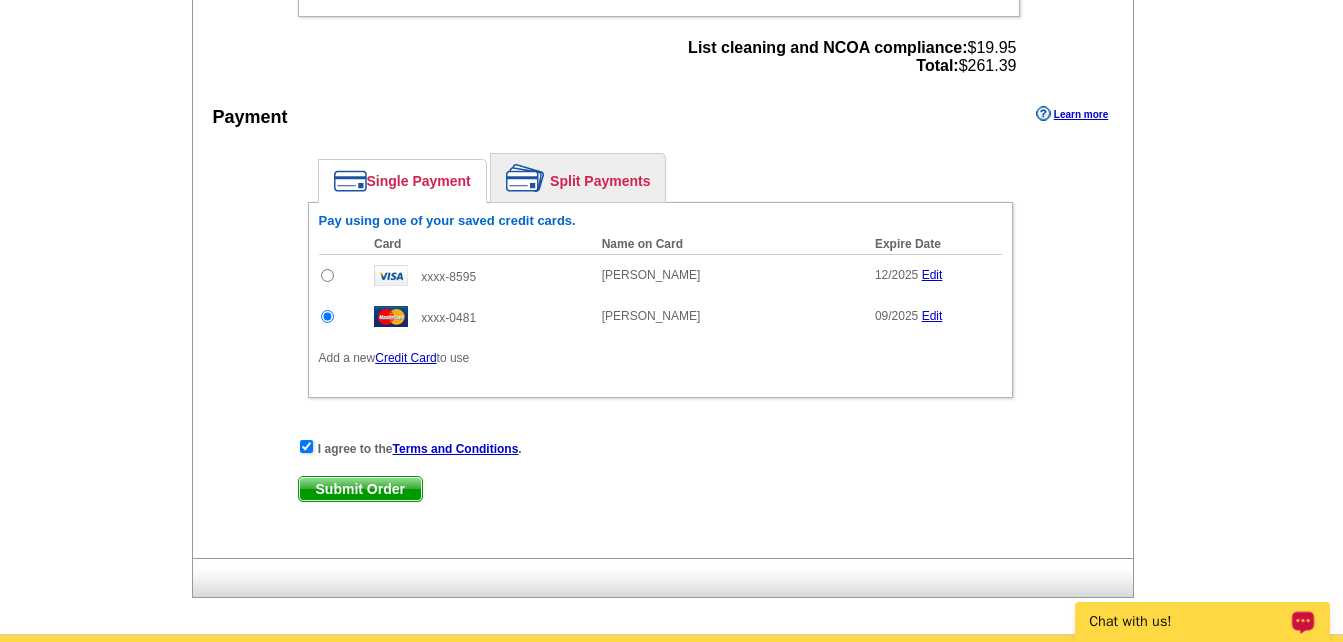 click on "Submit Order" at bounding box center [360, 489] 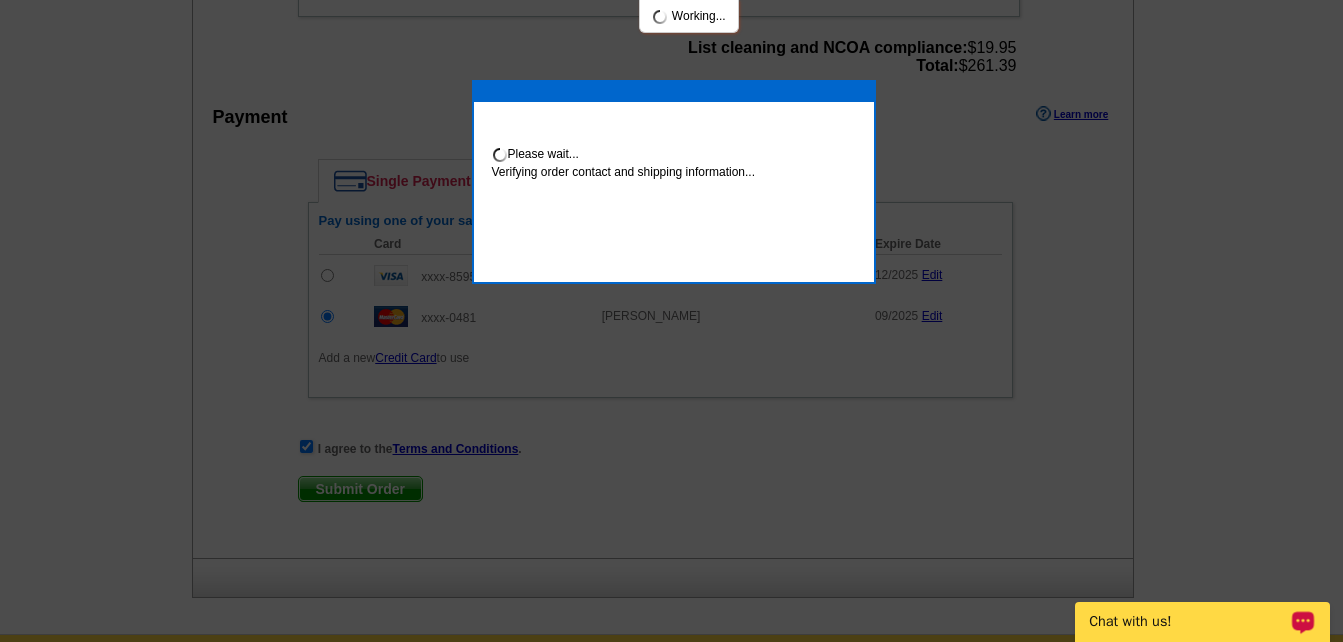 scroll, scrollTop: 863, scrollLeft: 0, axis: vertical 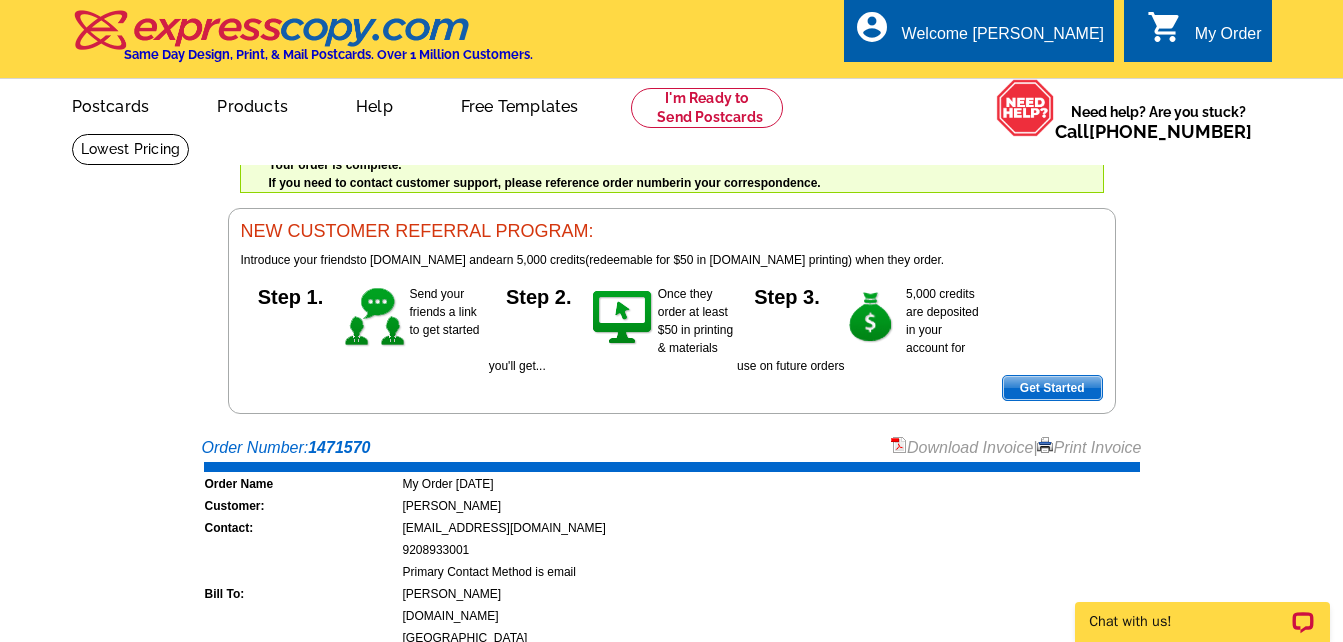 click on "Print Invoice" at bounding box center (1089, 447) 